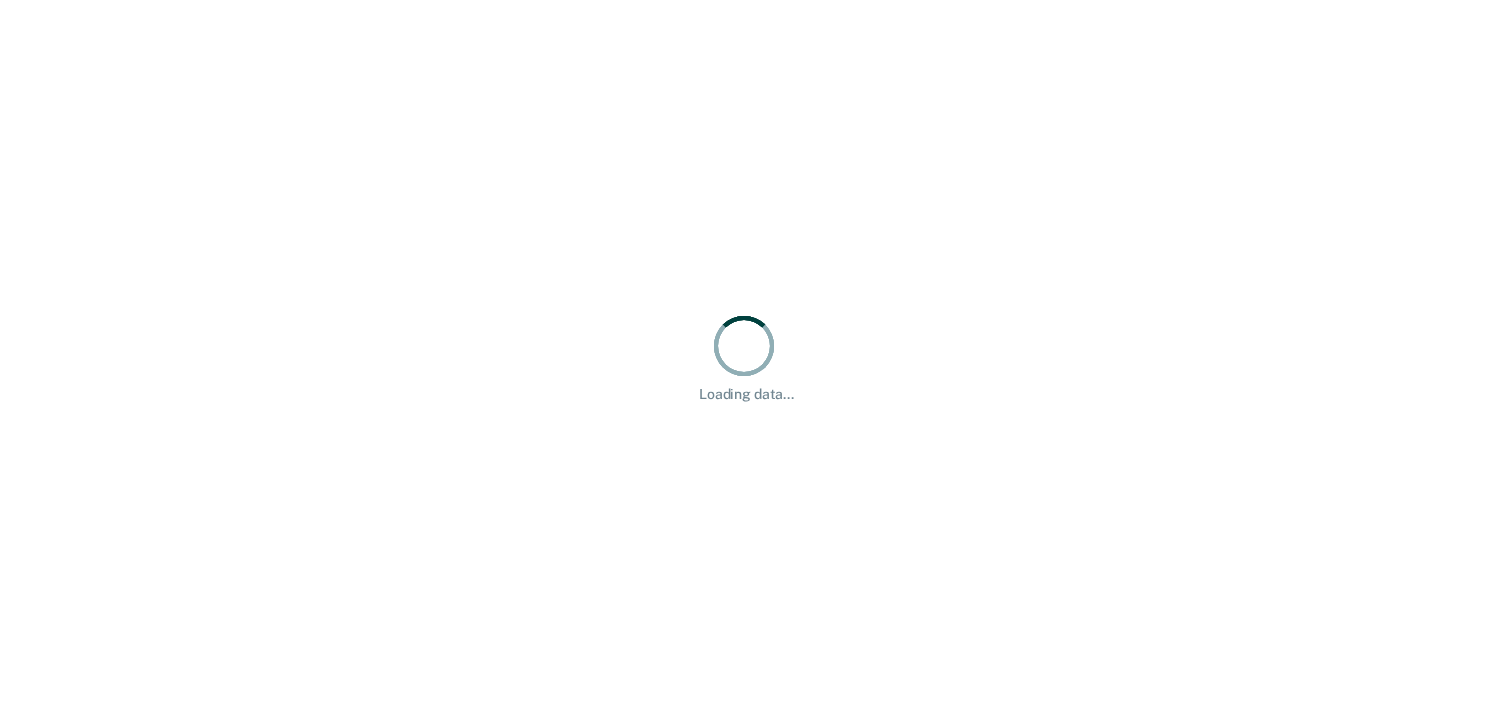 scroll, scrollTop: 0, scrollLeft: 0, axis: both 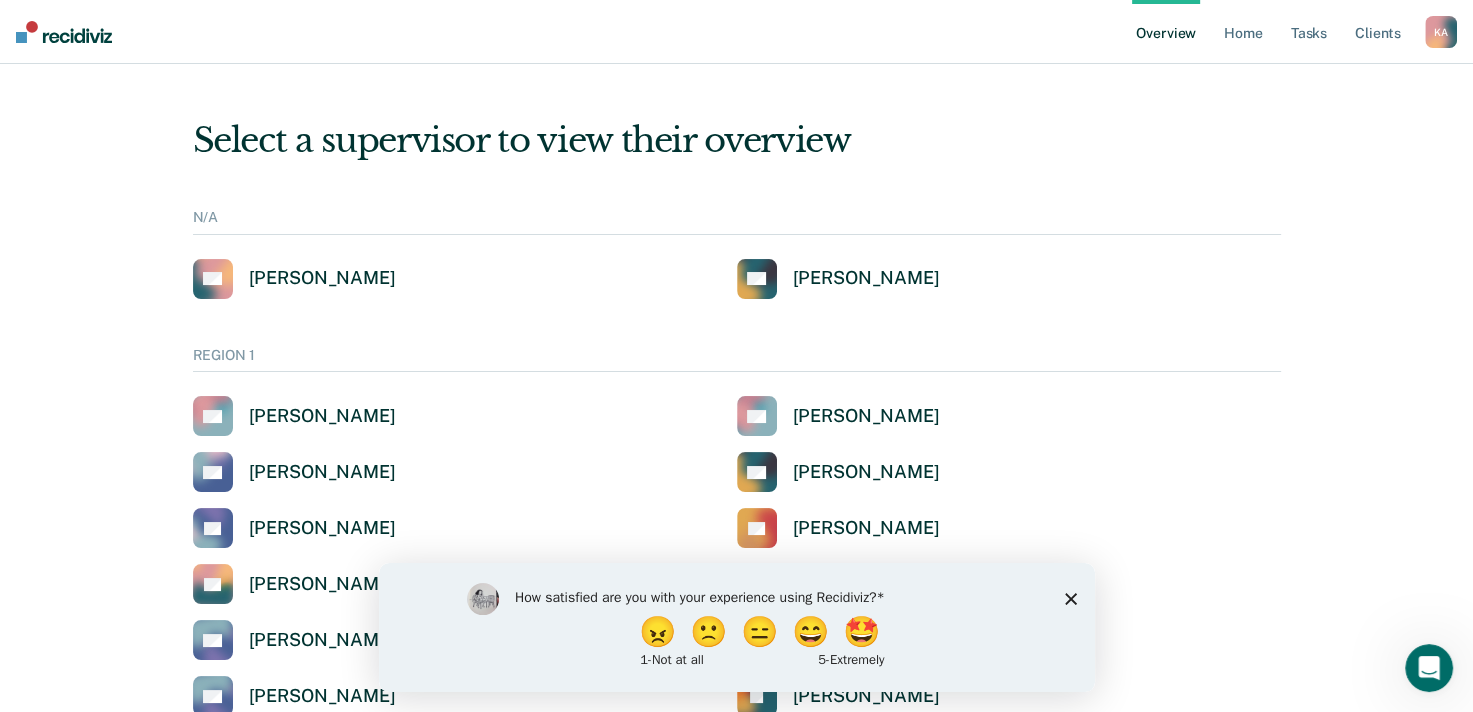 click on "Overview" at bounding box center [1166, 32] 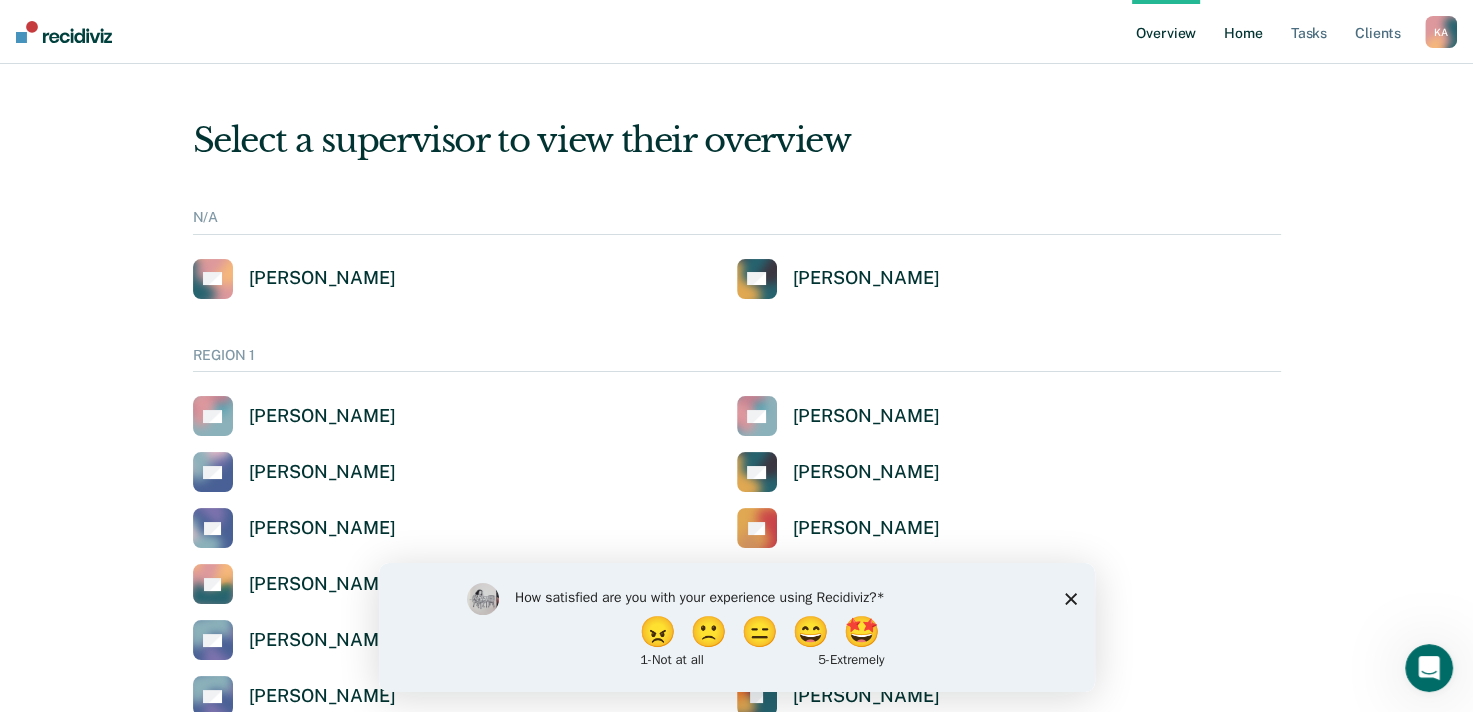 click on "Home" at bounding box center (1243, 32) 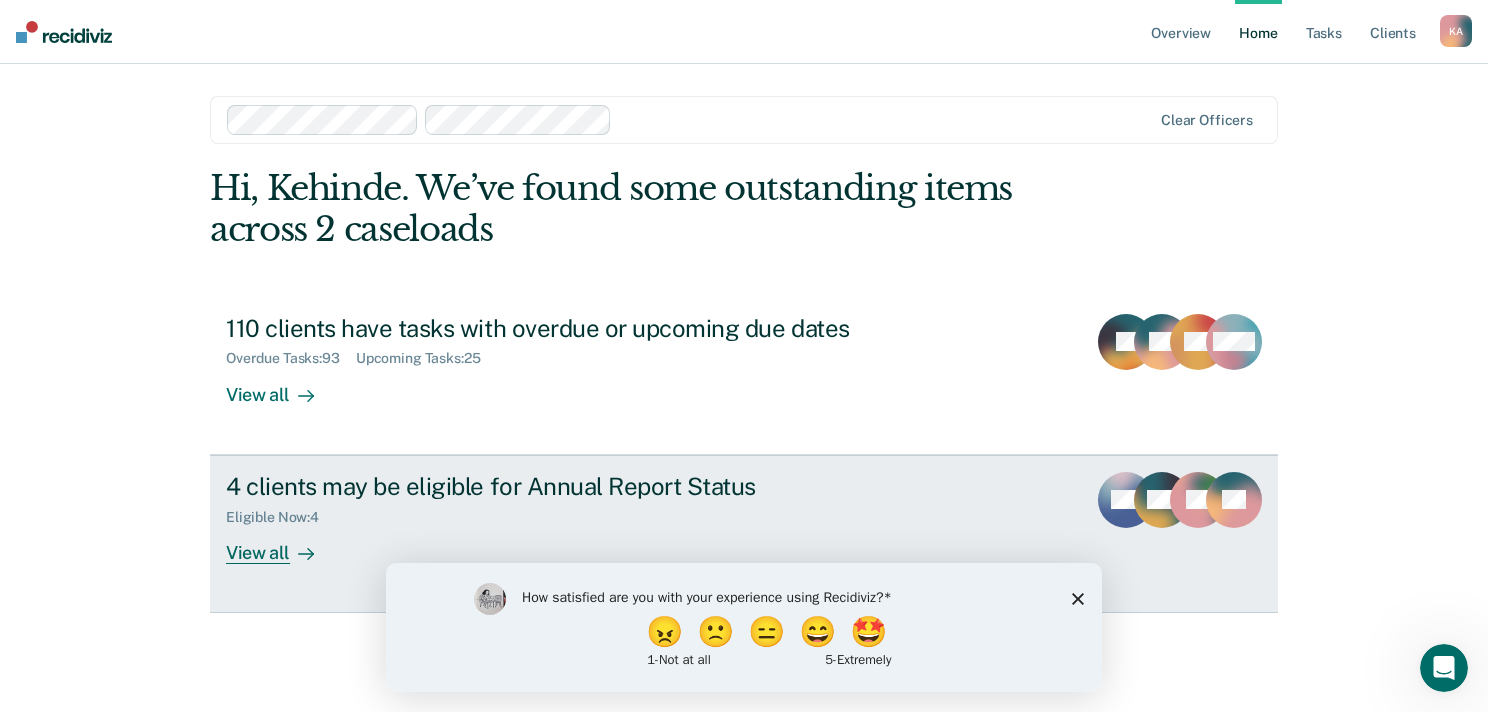 click 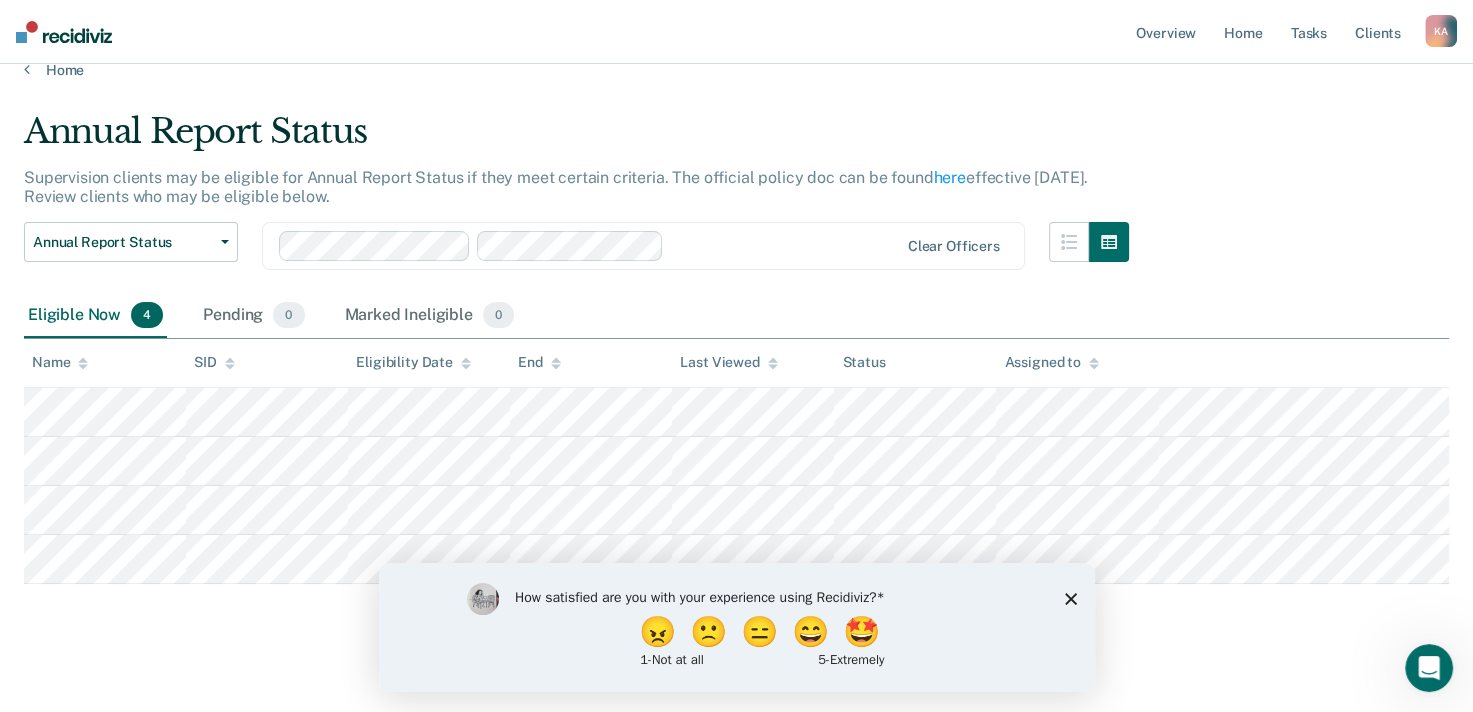 scroll, scrollTop: 40, scrollLeft: 0, axis: vertical 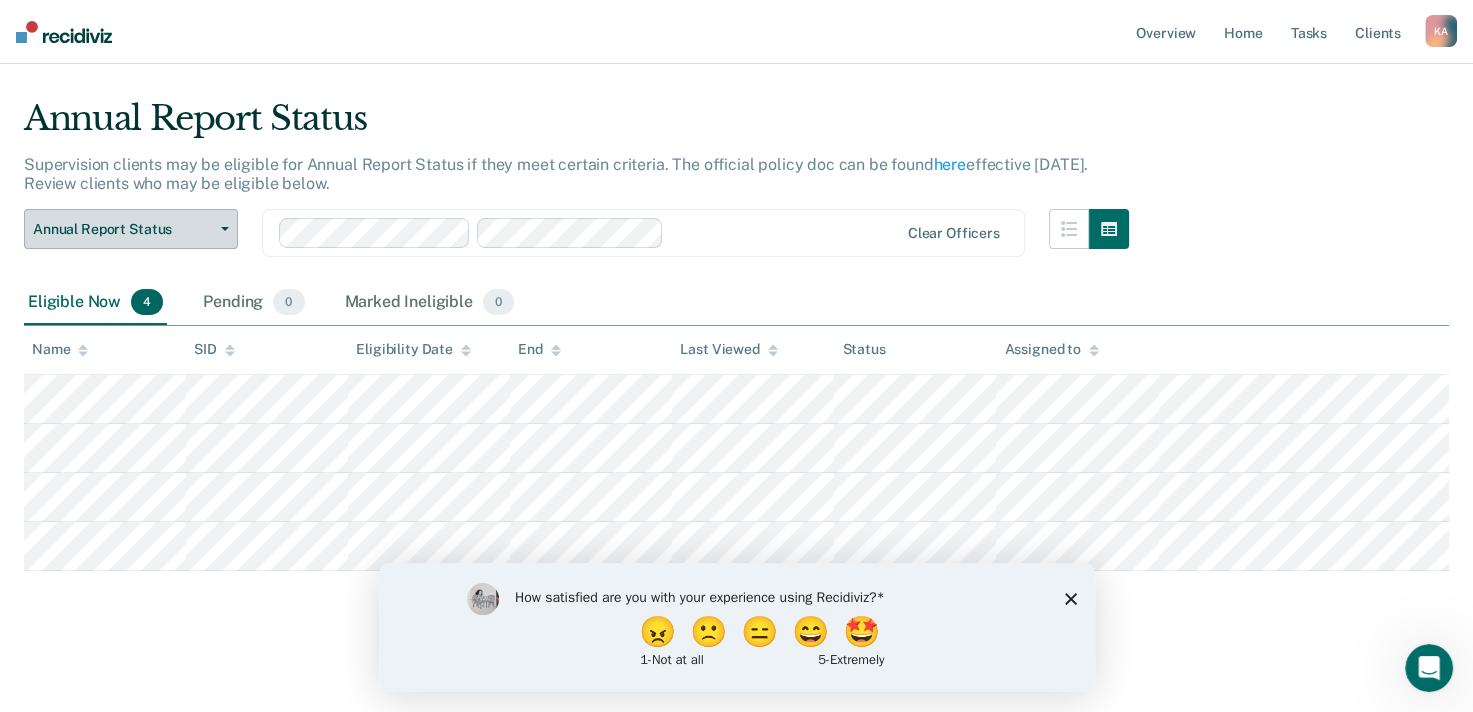 click 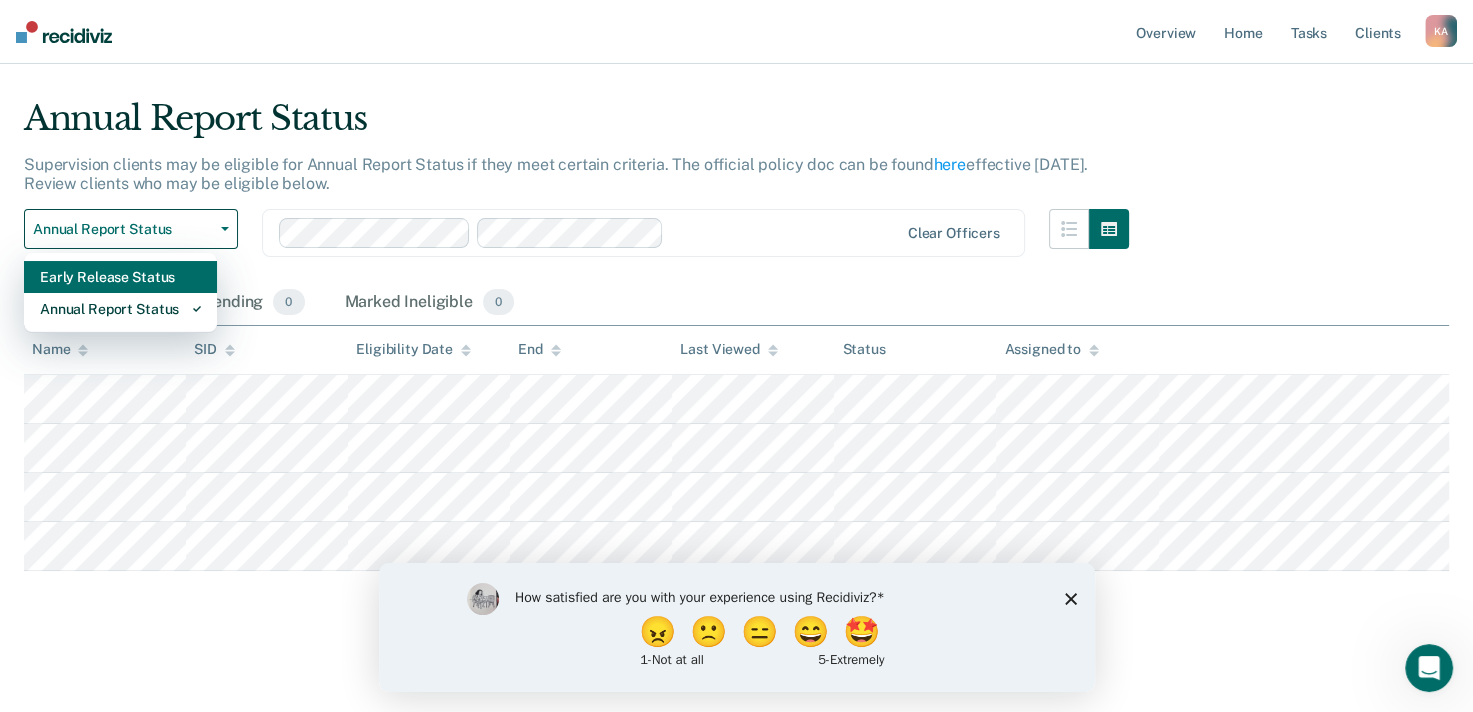 click on "Early Release Status" at bounding box center [120, 277] 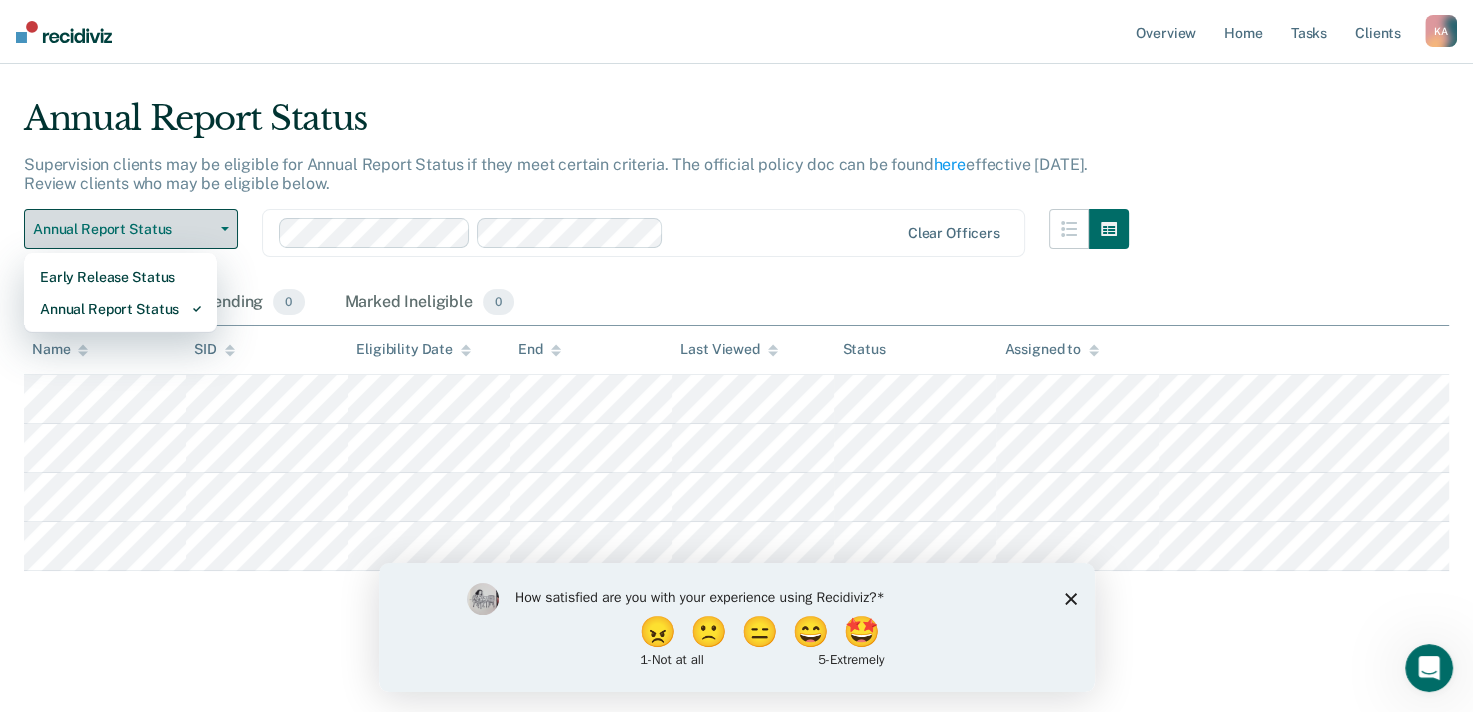 scroll, scrollTop: 0, scrollLeft: 0, axis: both 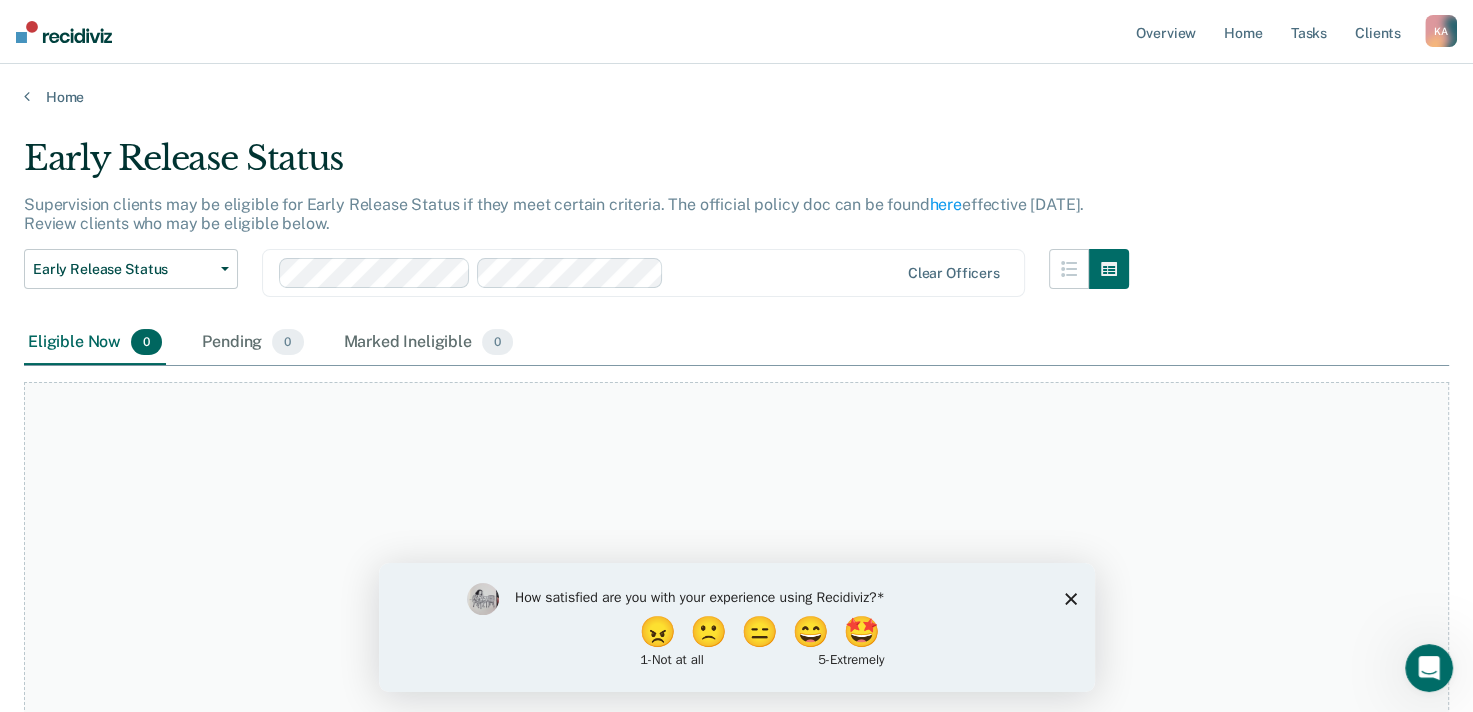 click on "At this time, there are no clients who are Eligible Now. Please navigate to one of the other tabs." at bounding box center (736, 586) 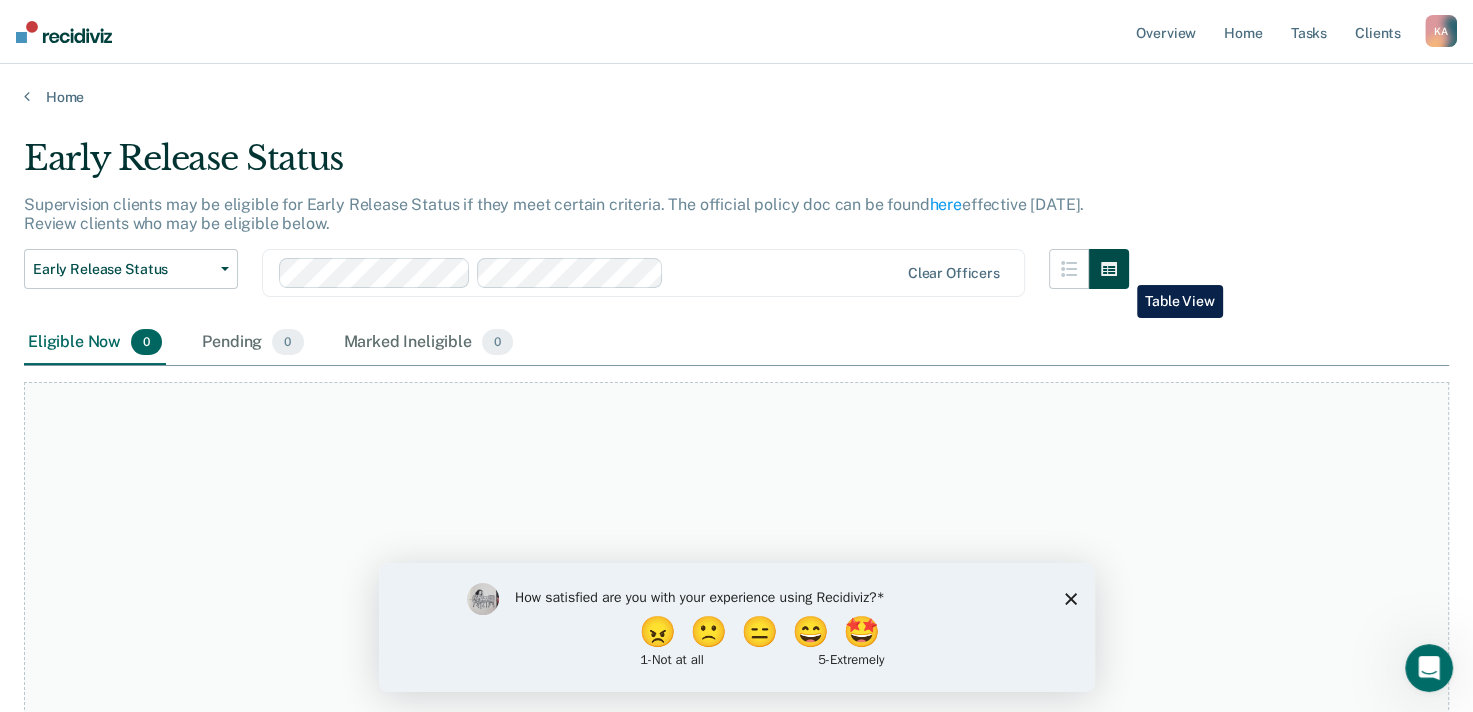 click 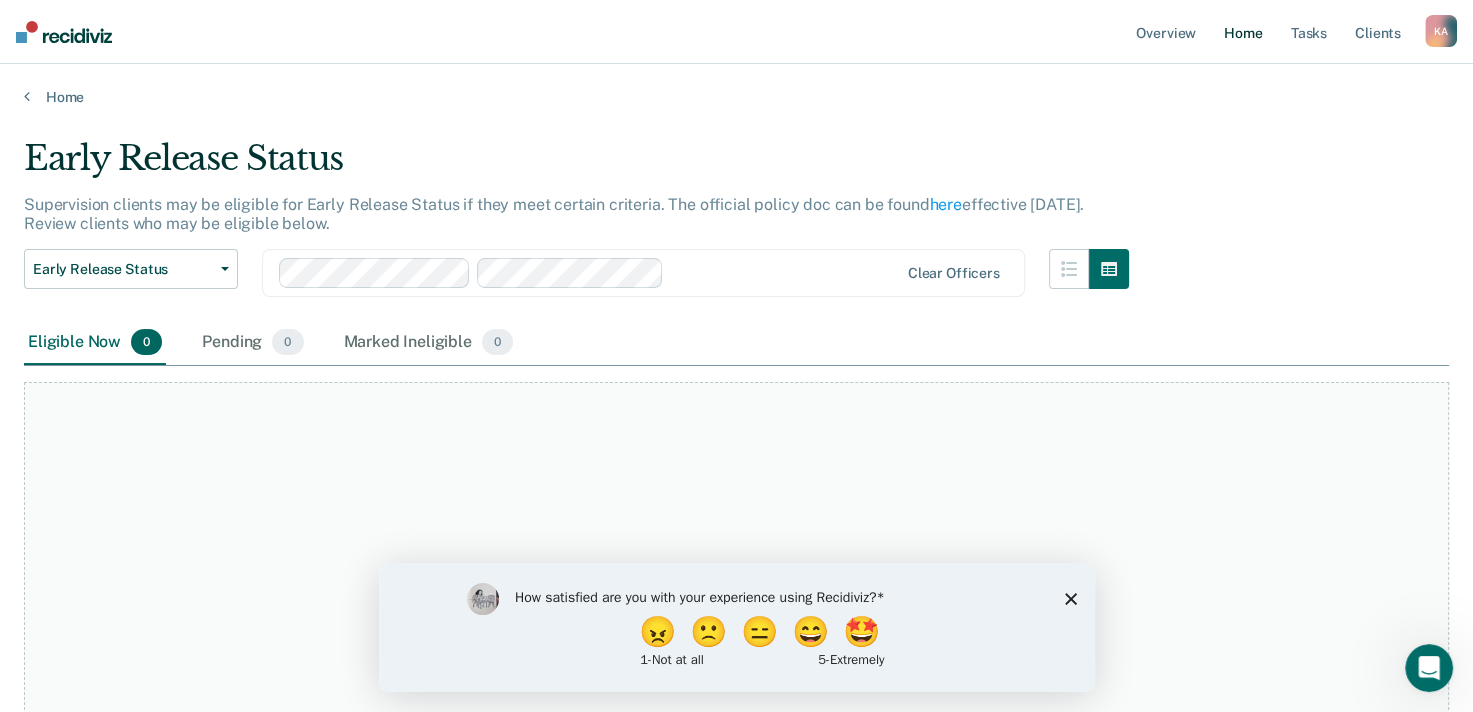 click on "Home" at bounding box center [1243, 32] 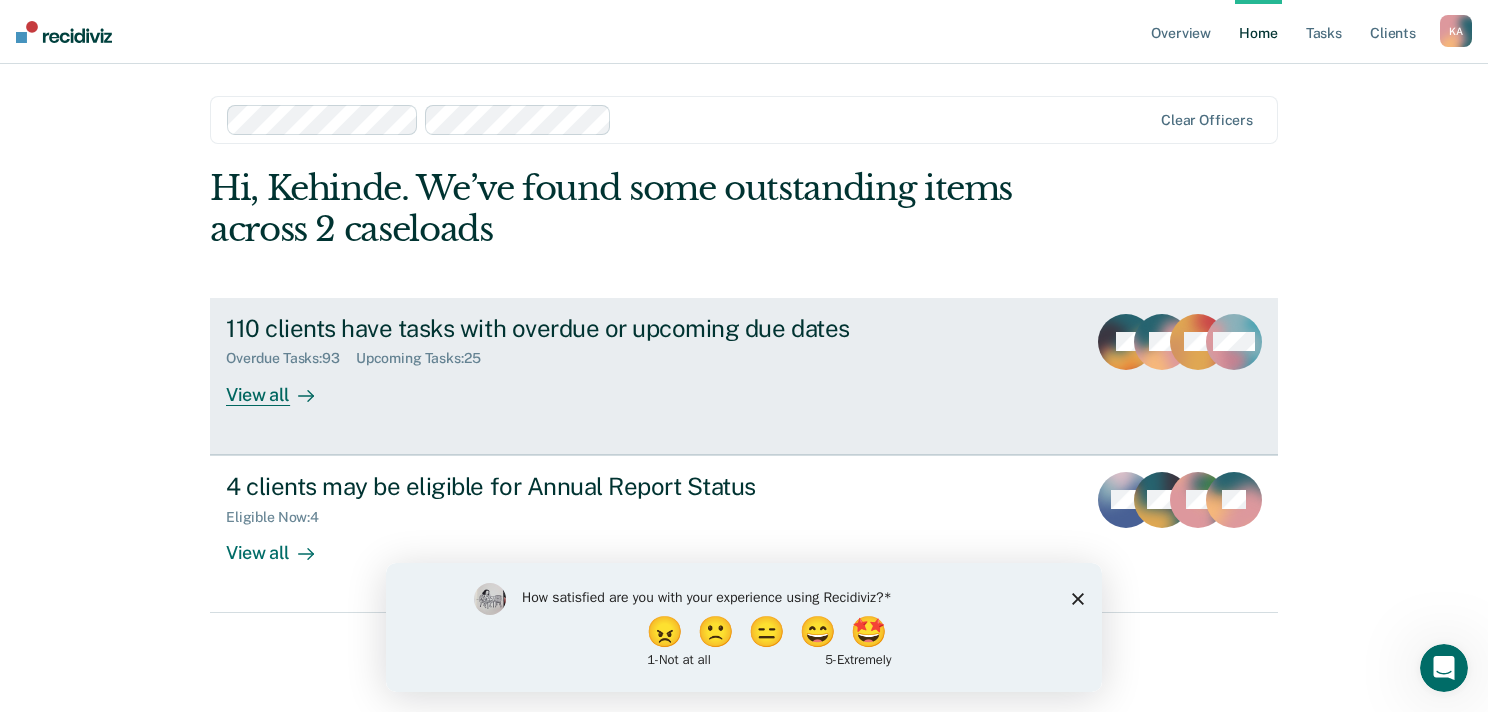 click on "View all" at bounding box center [282, 386] 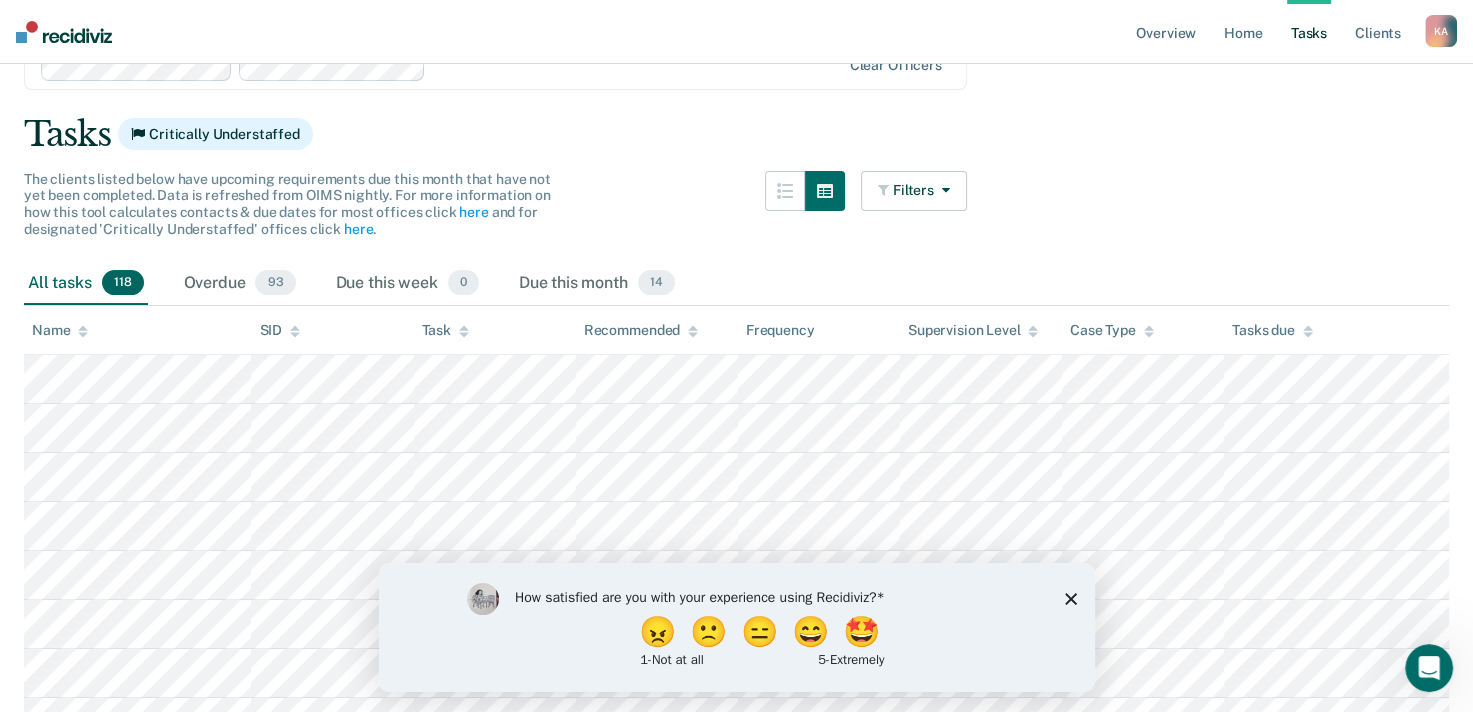 scroll, scrollTop: 0, scrollLeft: 0, axis: both 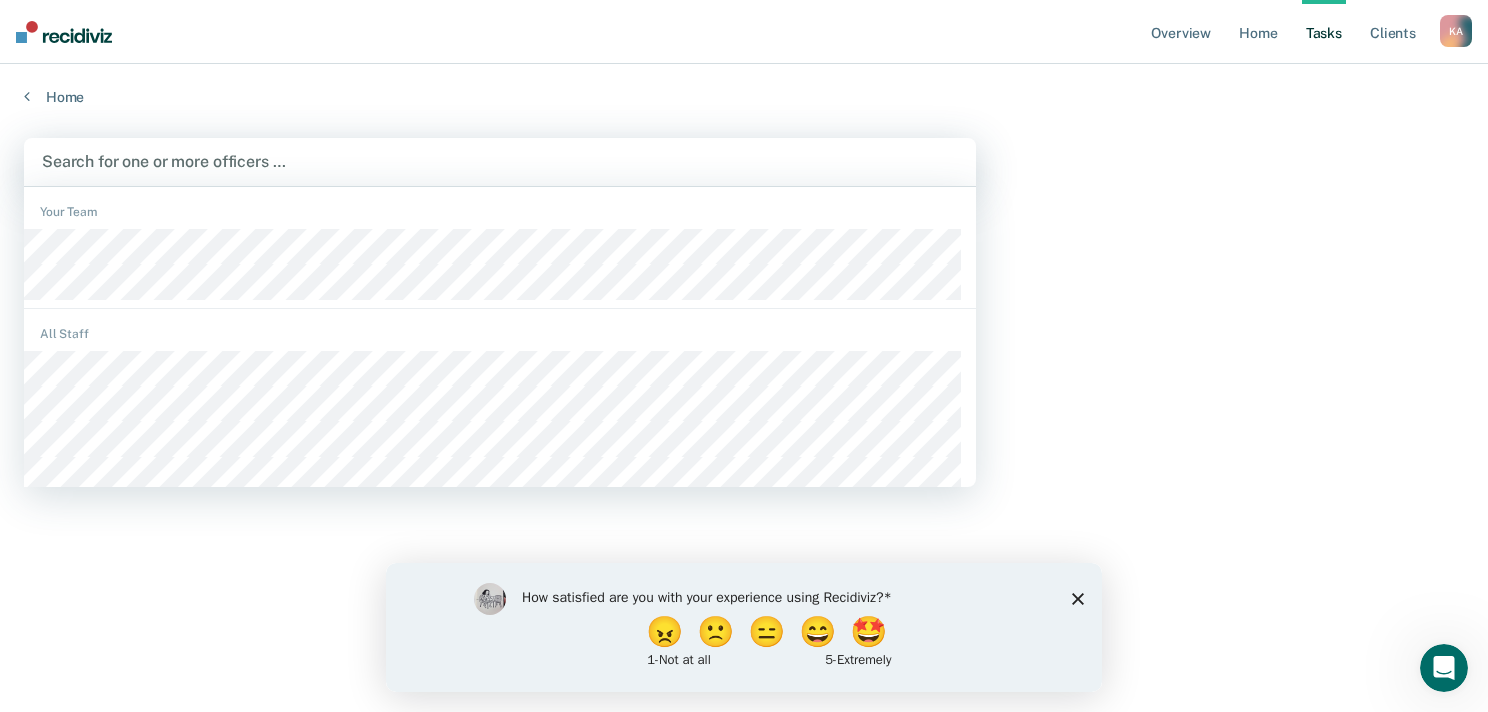 click at bounding box center (500, 161) 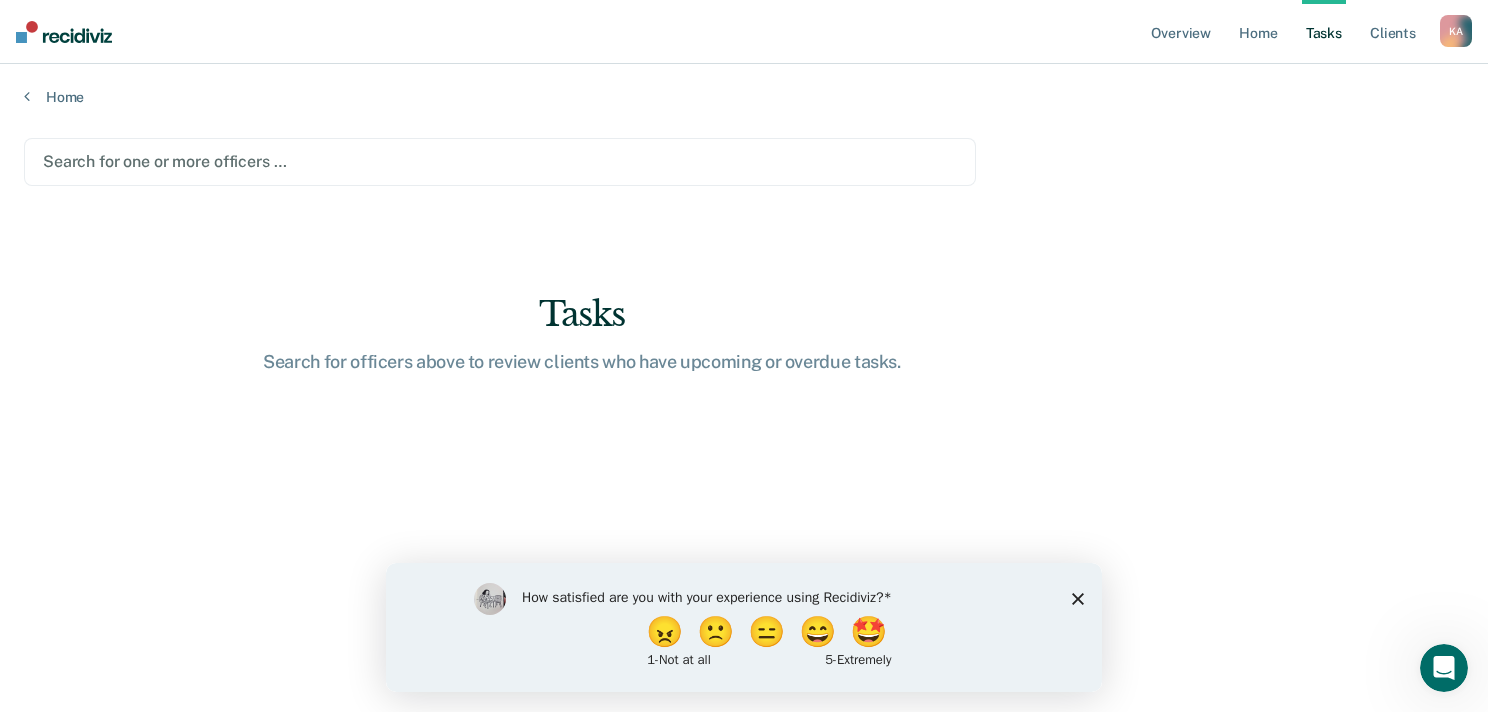 click at bounding box center (500, 161) 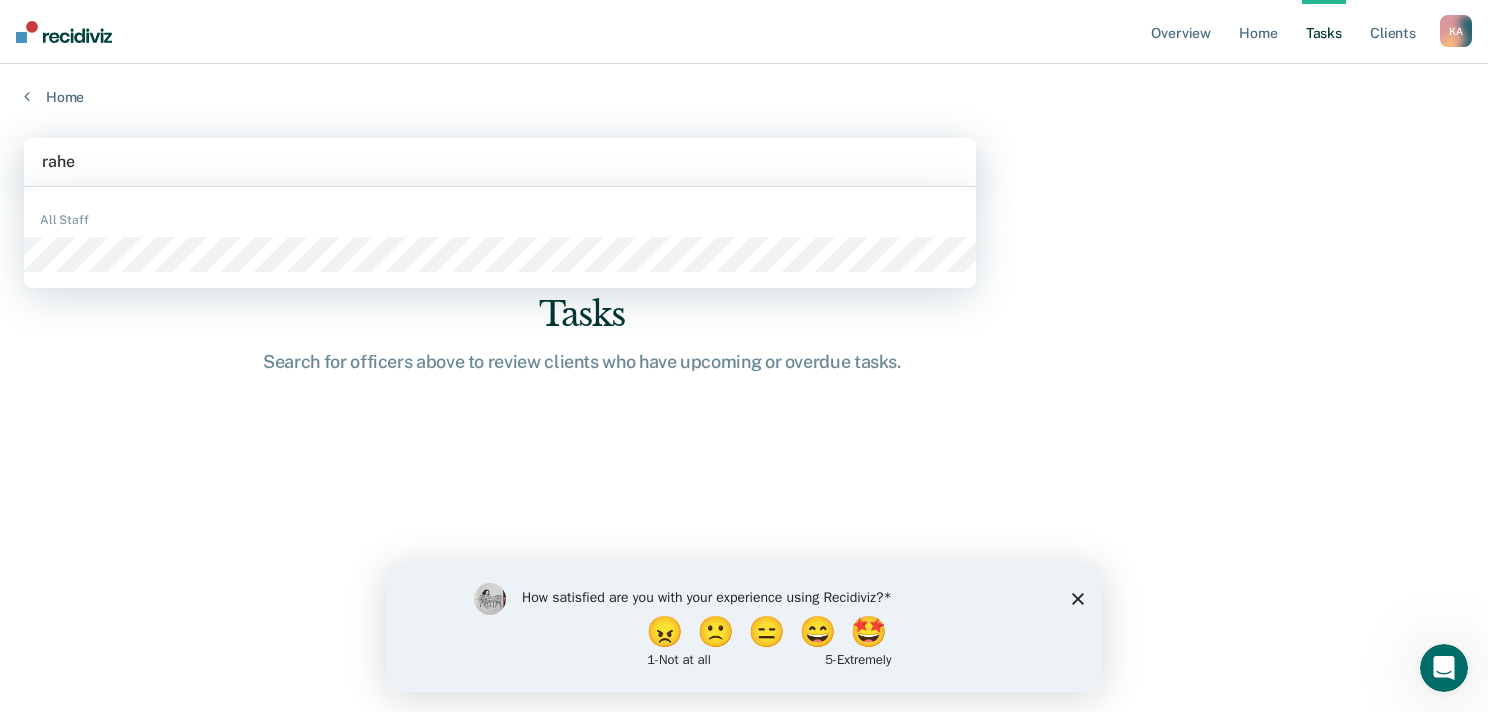 type on "rahee" 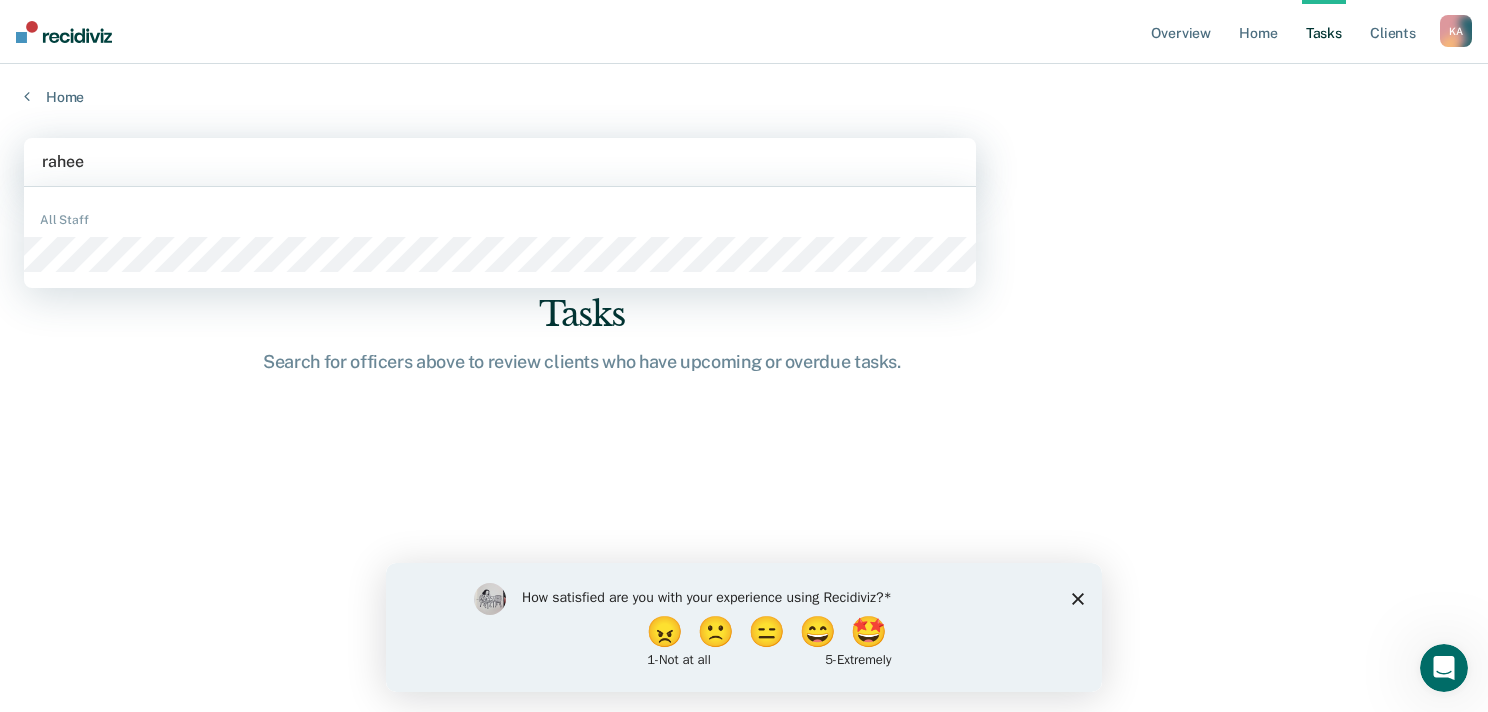 type 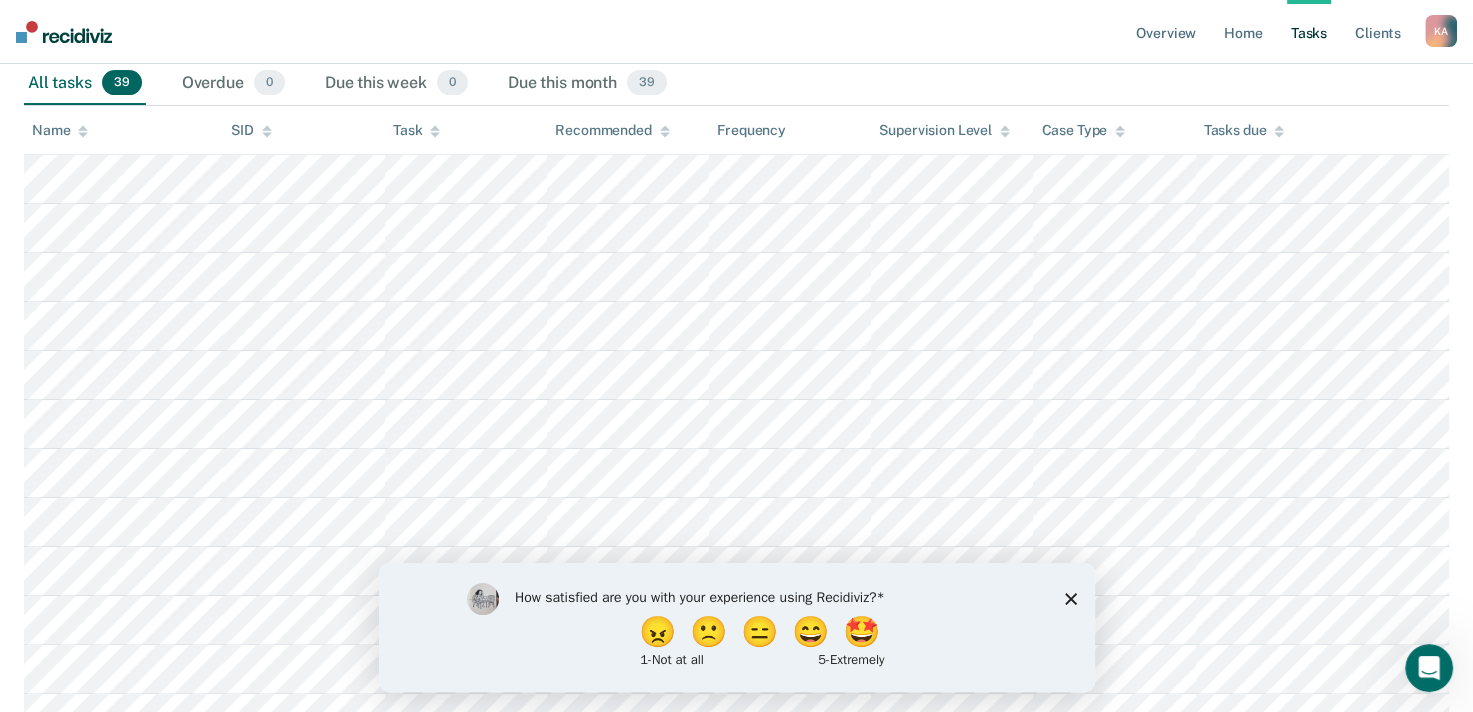 scroll, scrollTop: 300, scrollLeft: 0, axis: vertical 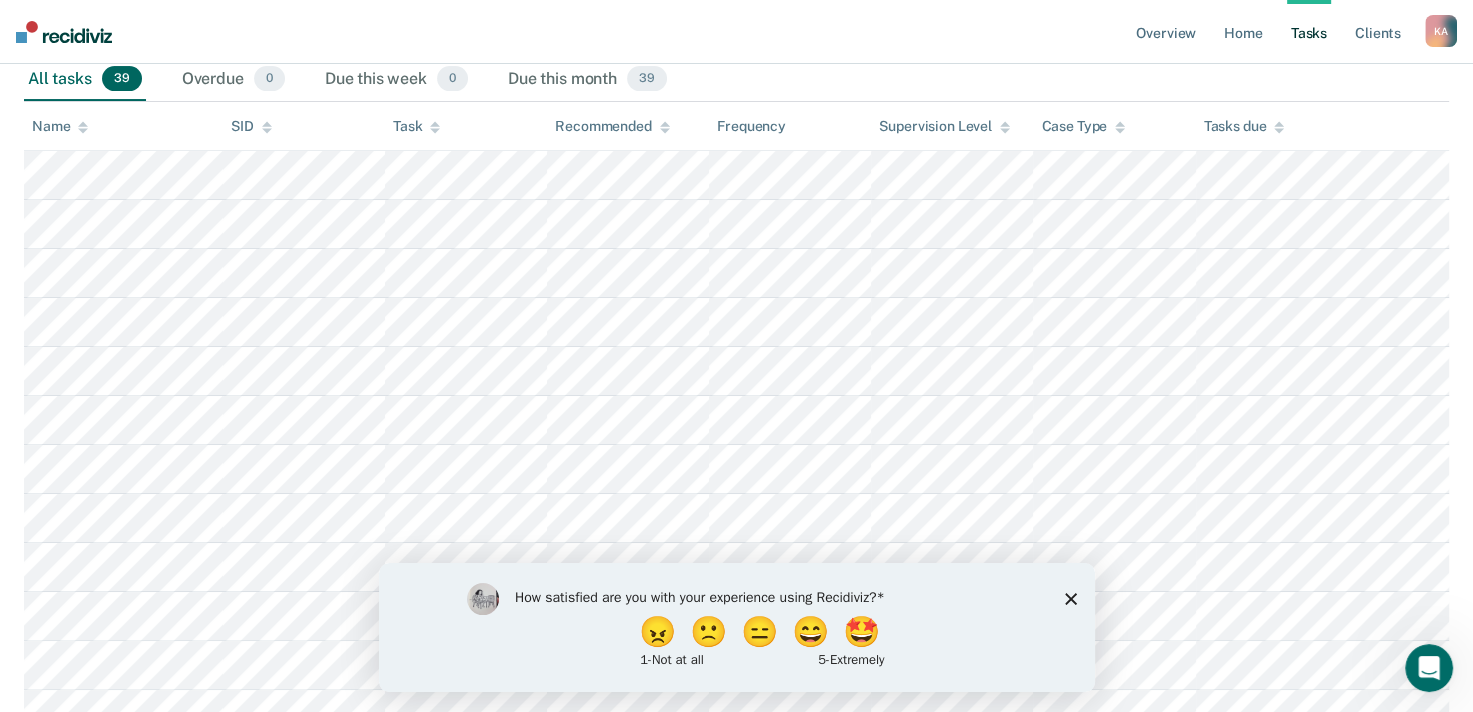 click 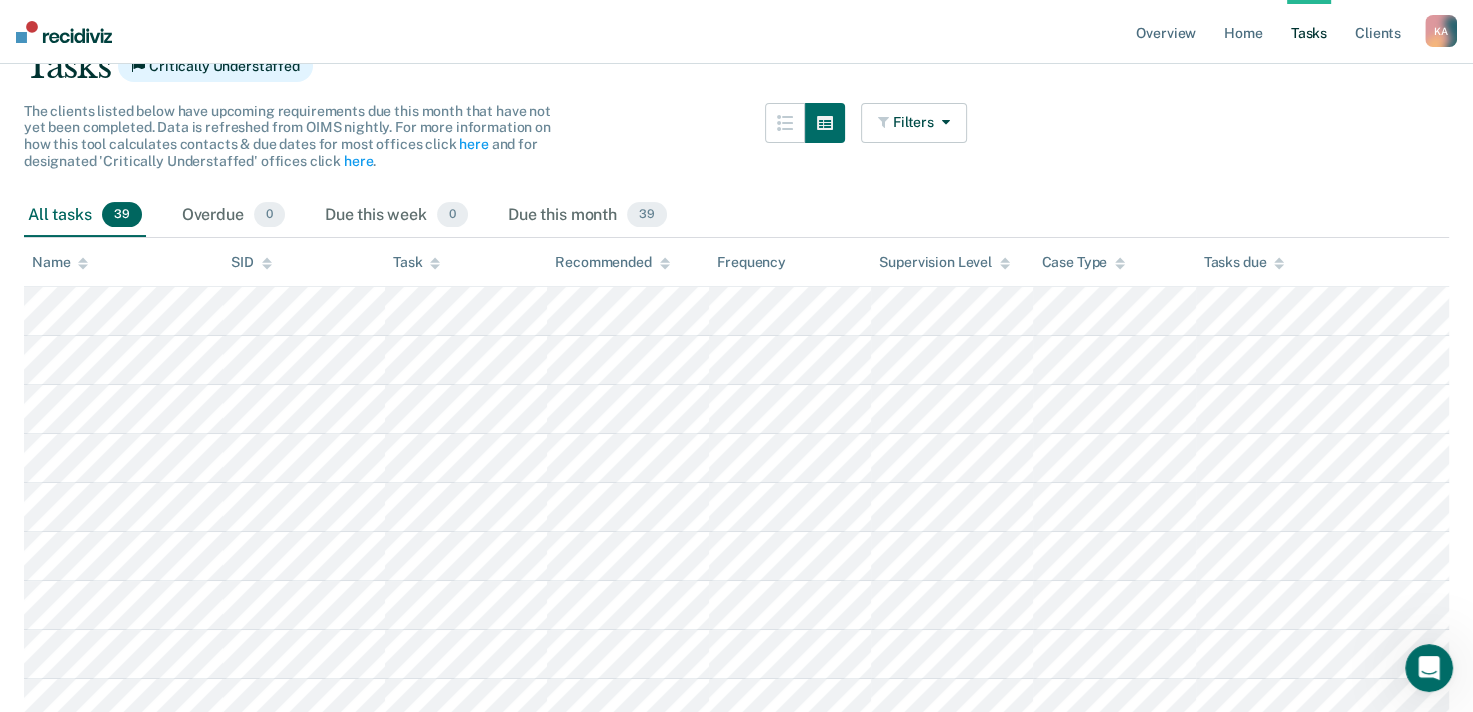 scroll, scrollTop: 0, scrollLeft: 0, axis: both 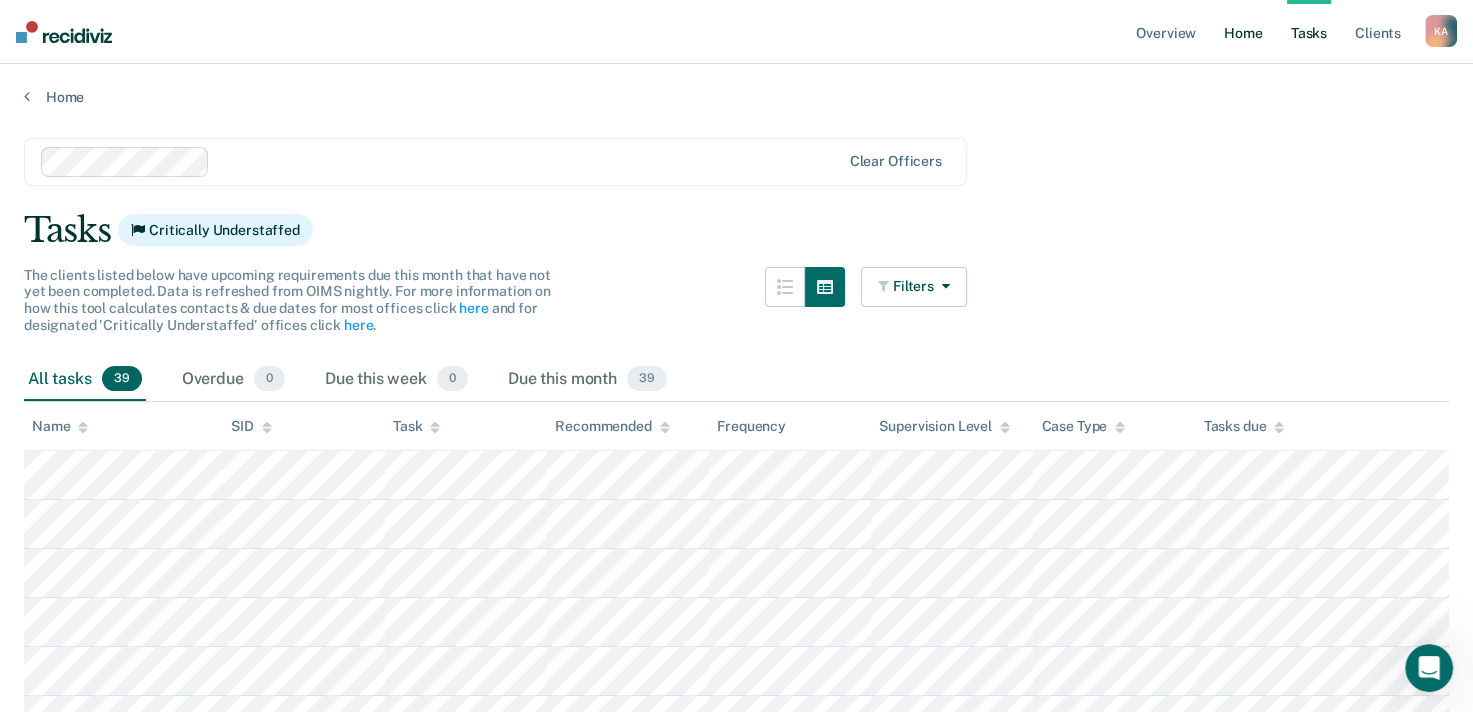 click on "Home" at bounding box center [1243, 32] 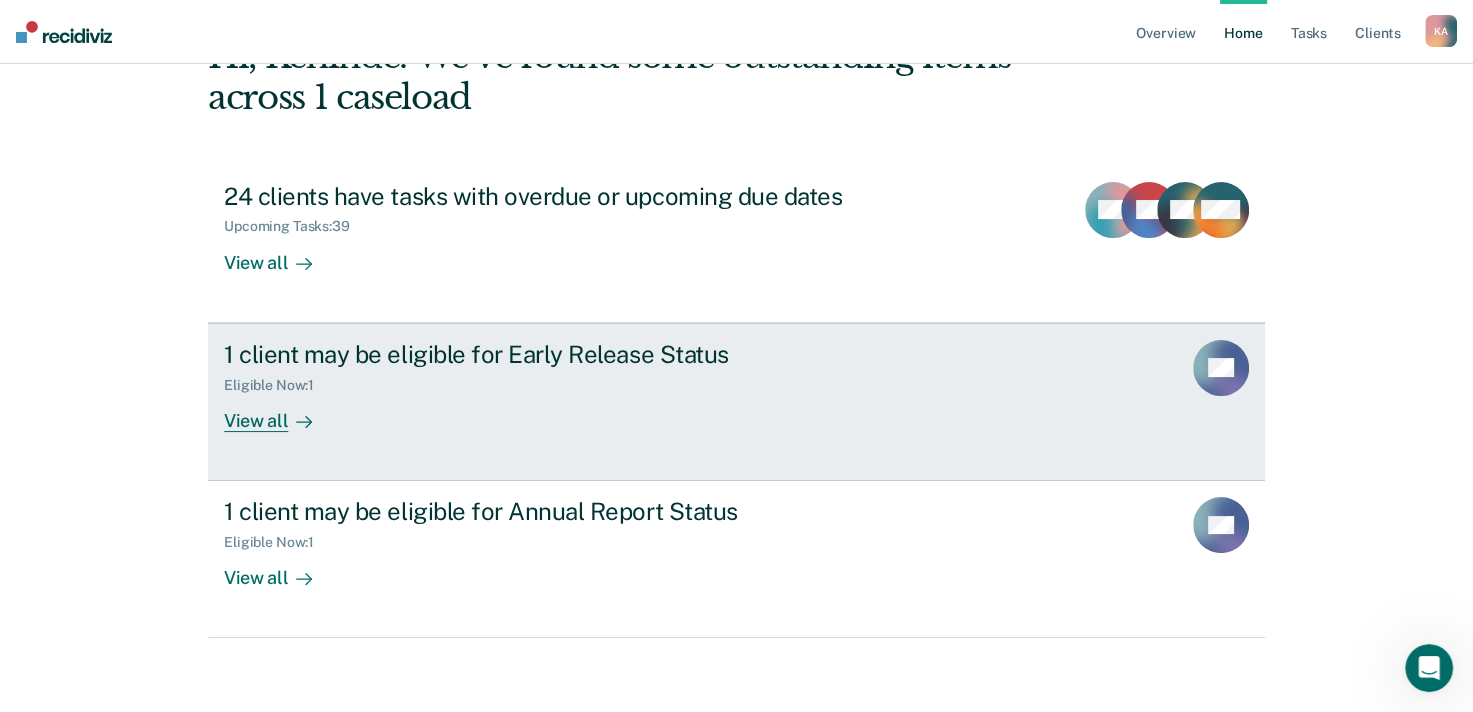 scroll, scrollTop: 137, scrollLeft: 0, axis: vertical 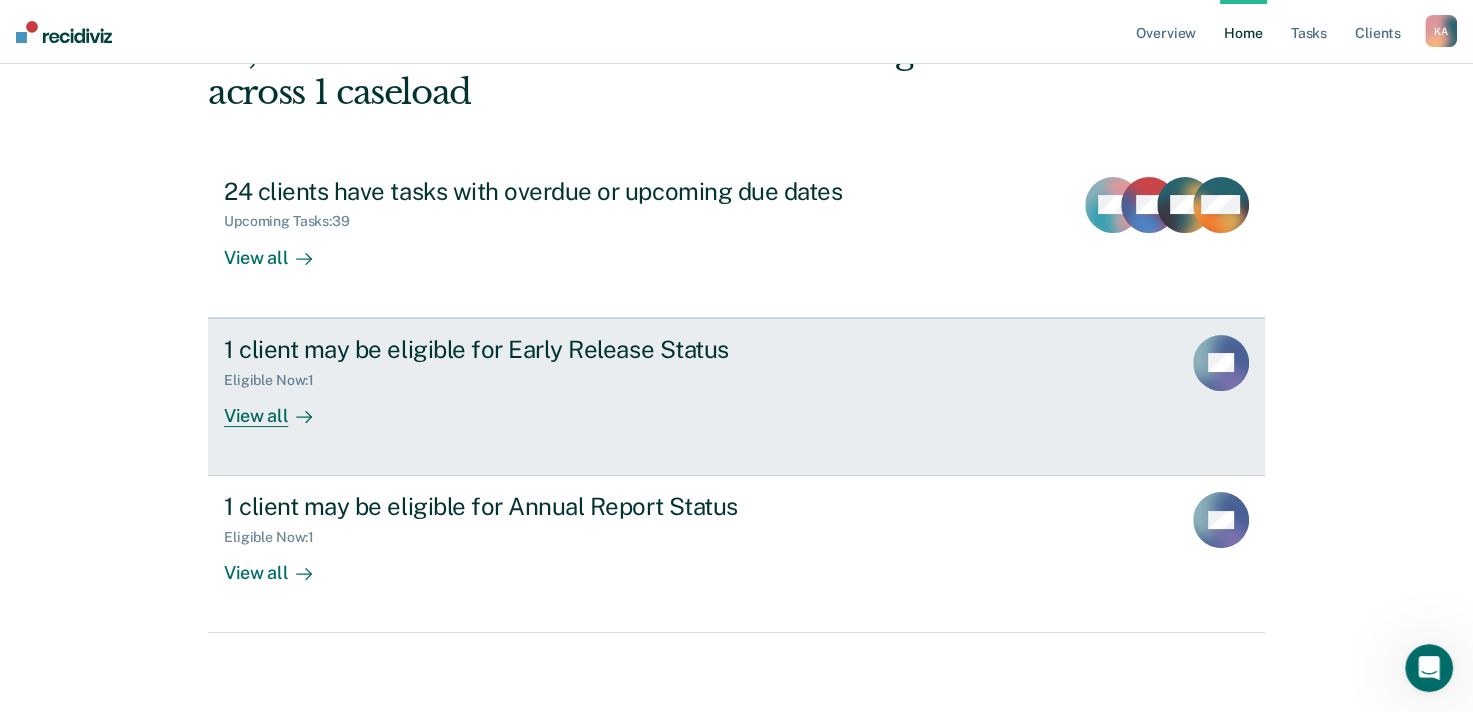 click on "View all" at bounding box center (280, 407) 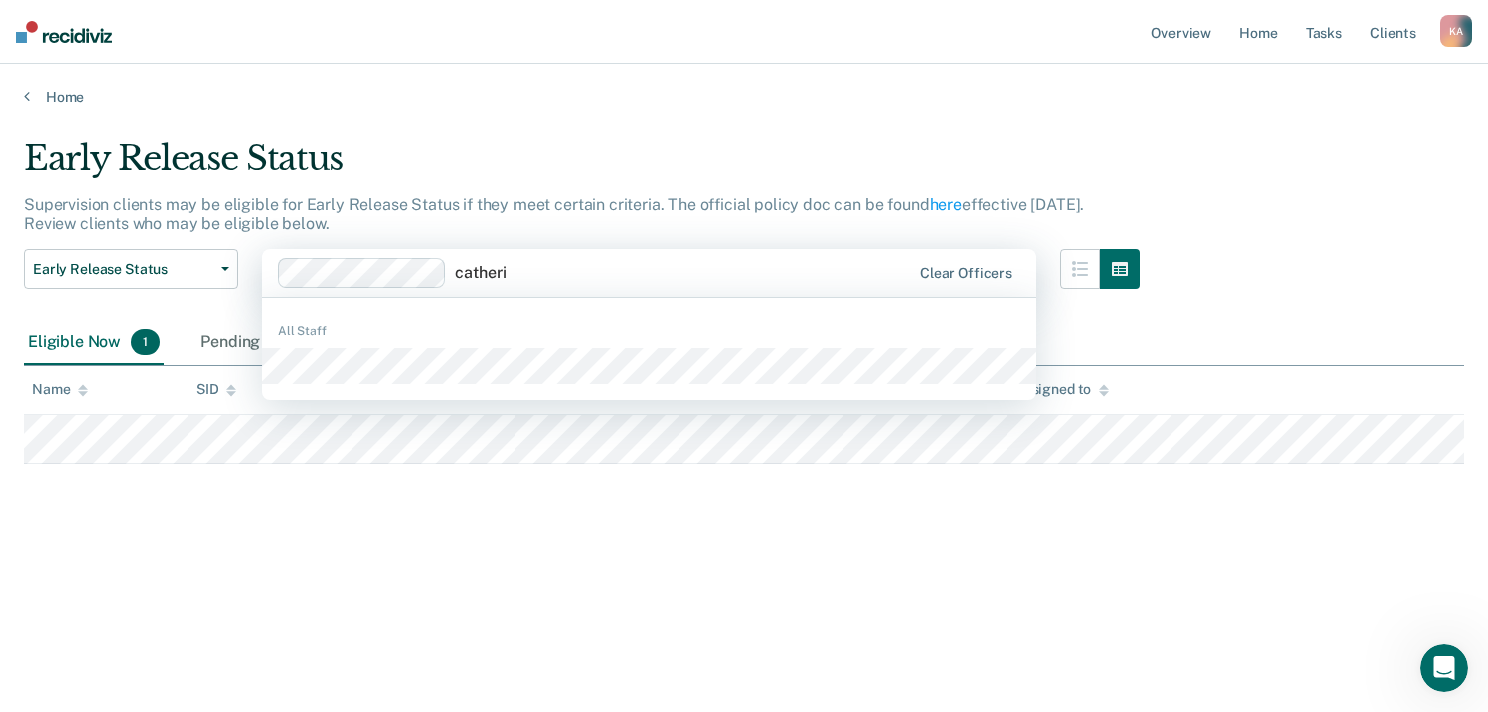 type on "[PERSON_NAME]" 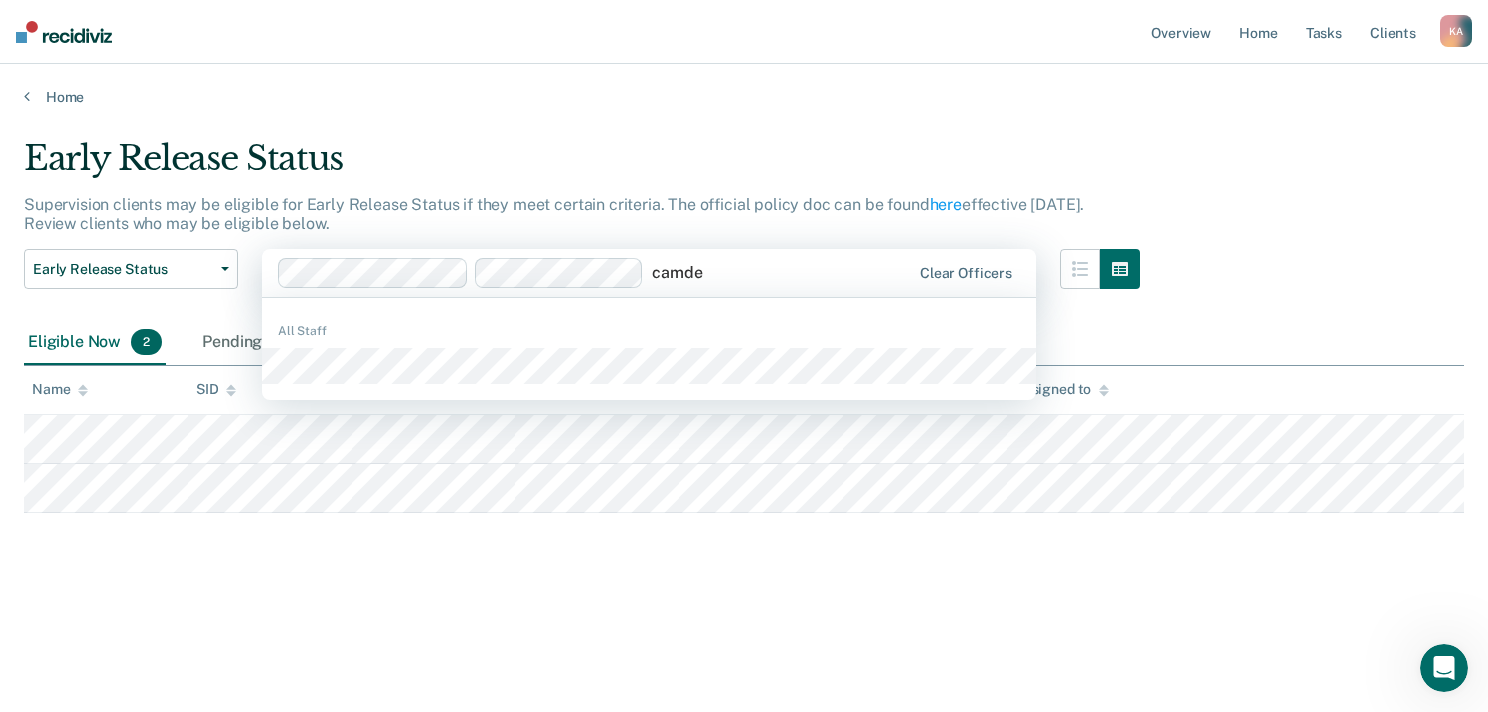 type on "[GEOGRAPHIC_DATA]" 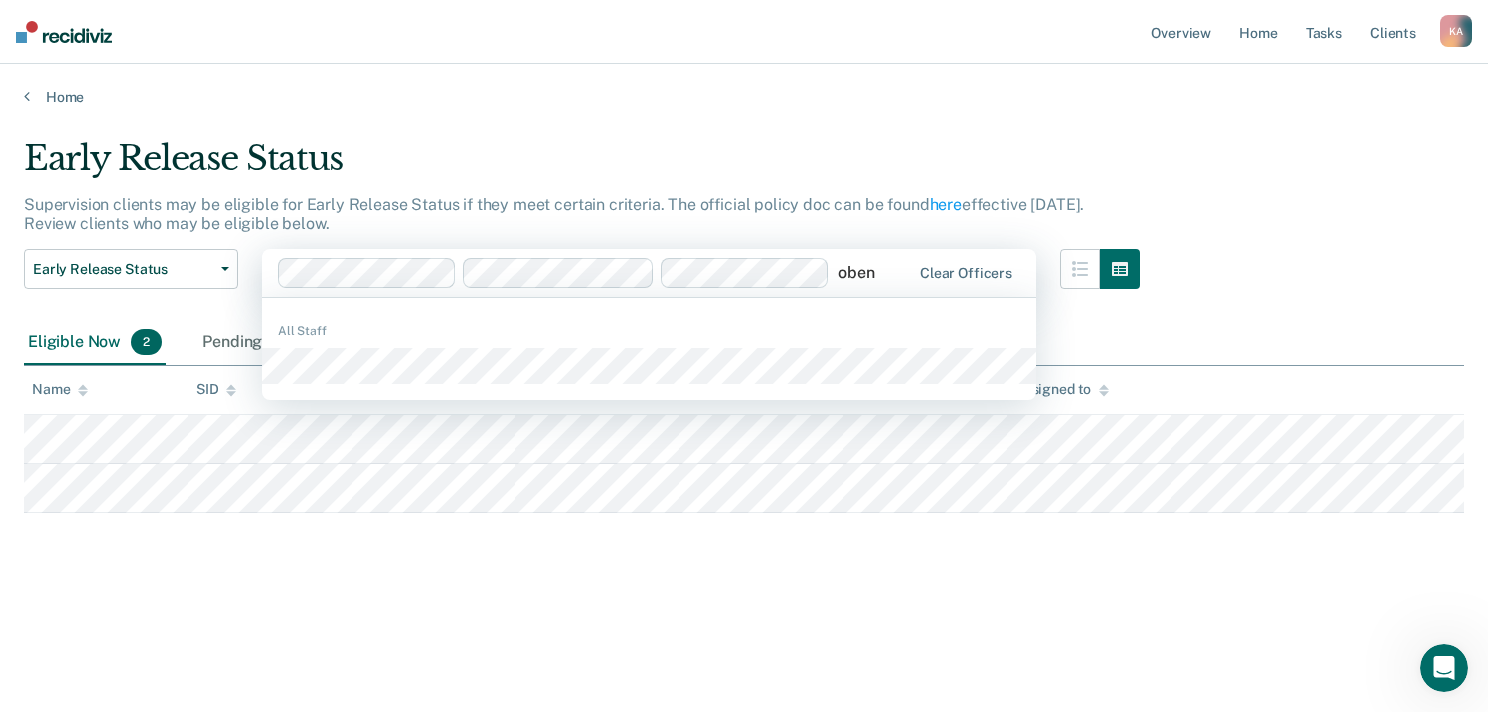type on "[PERSON_NAME]" 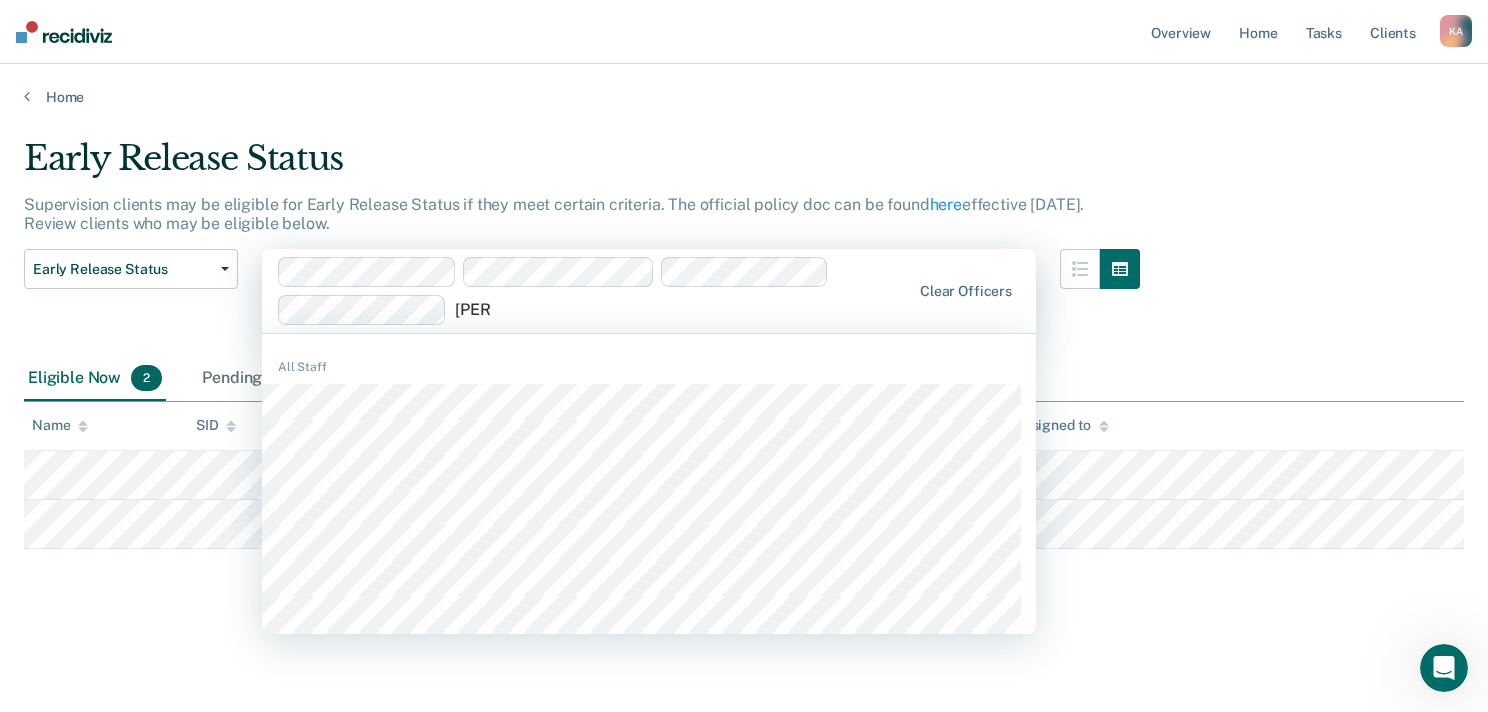 type on "[PERSON_NAME]" 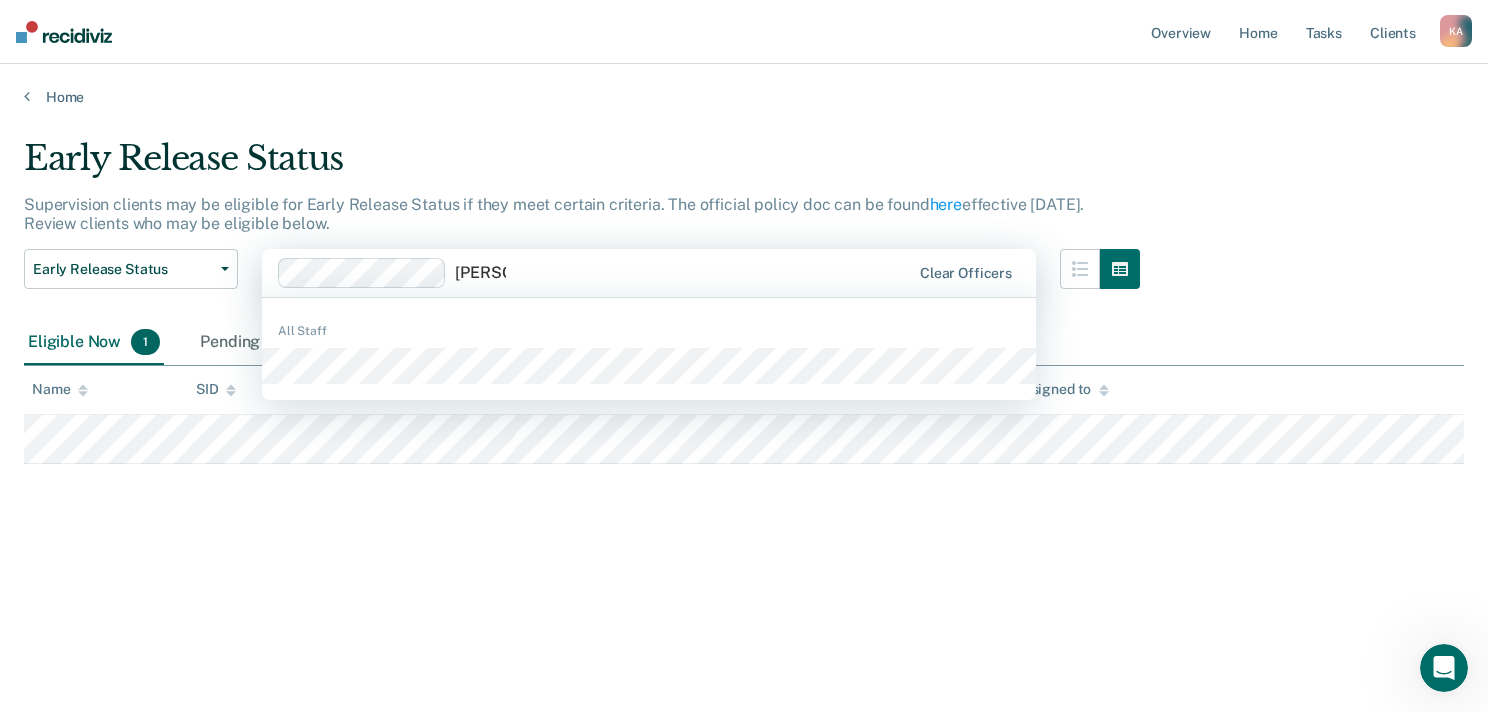 type on "catheri" 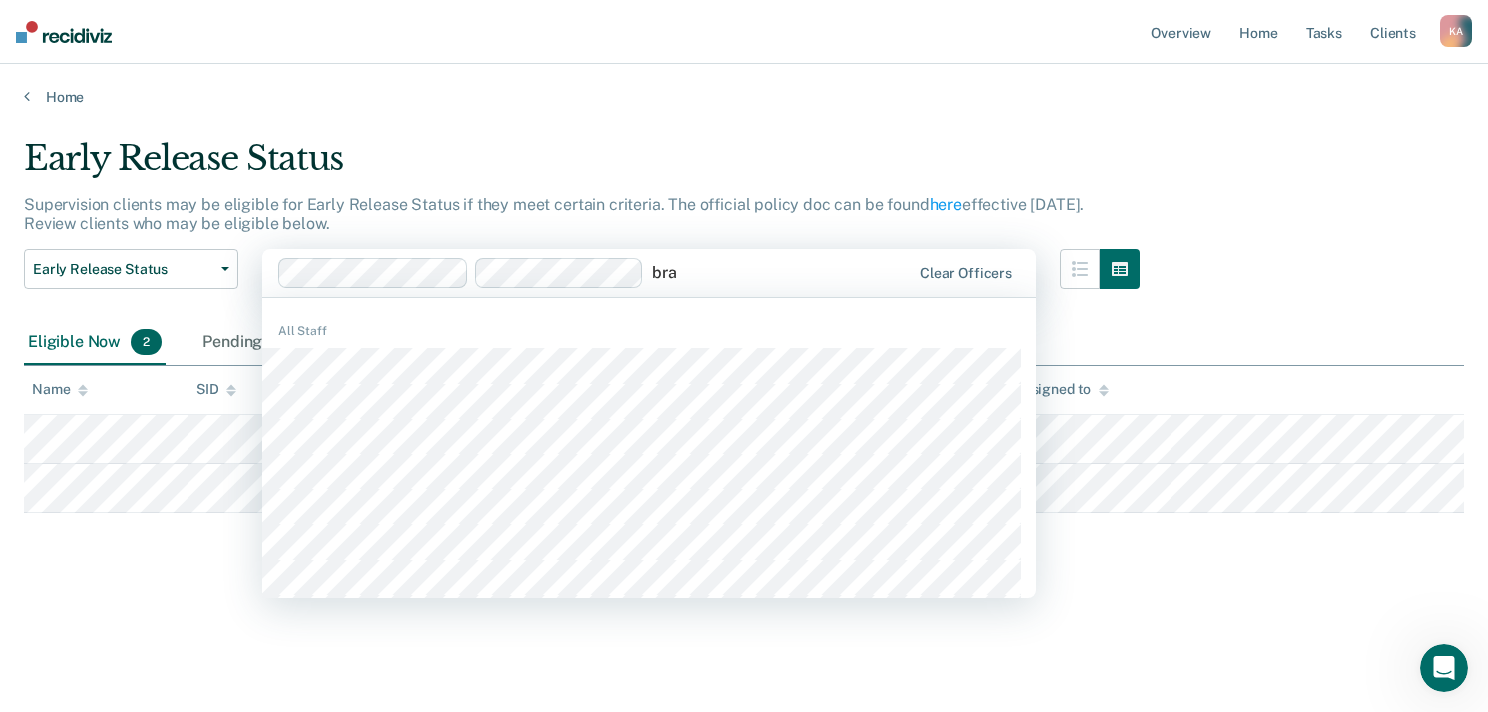type on "bran" 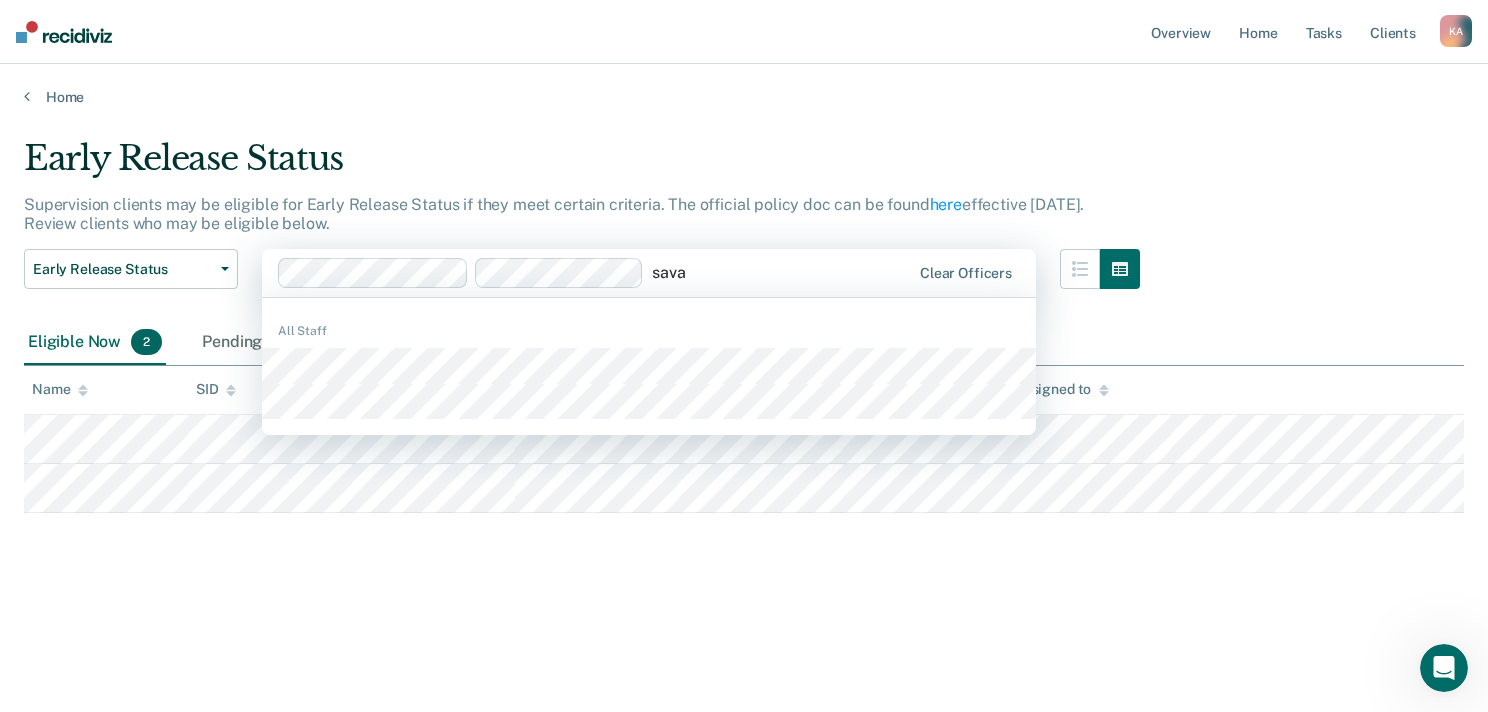 type on "sav" 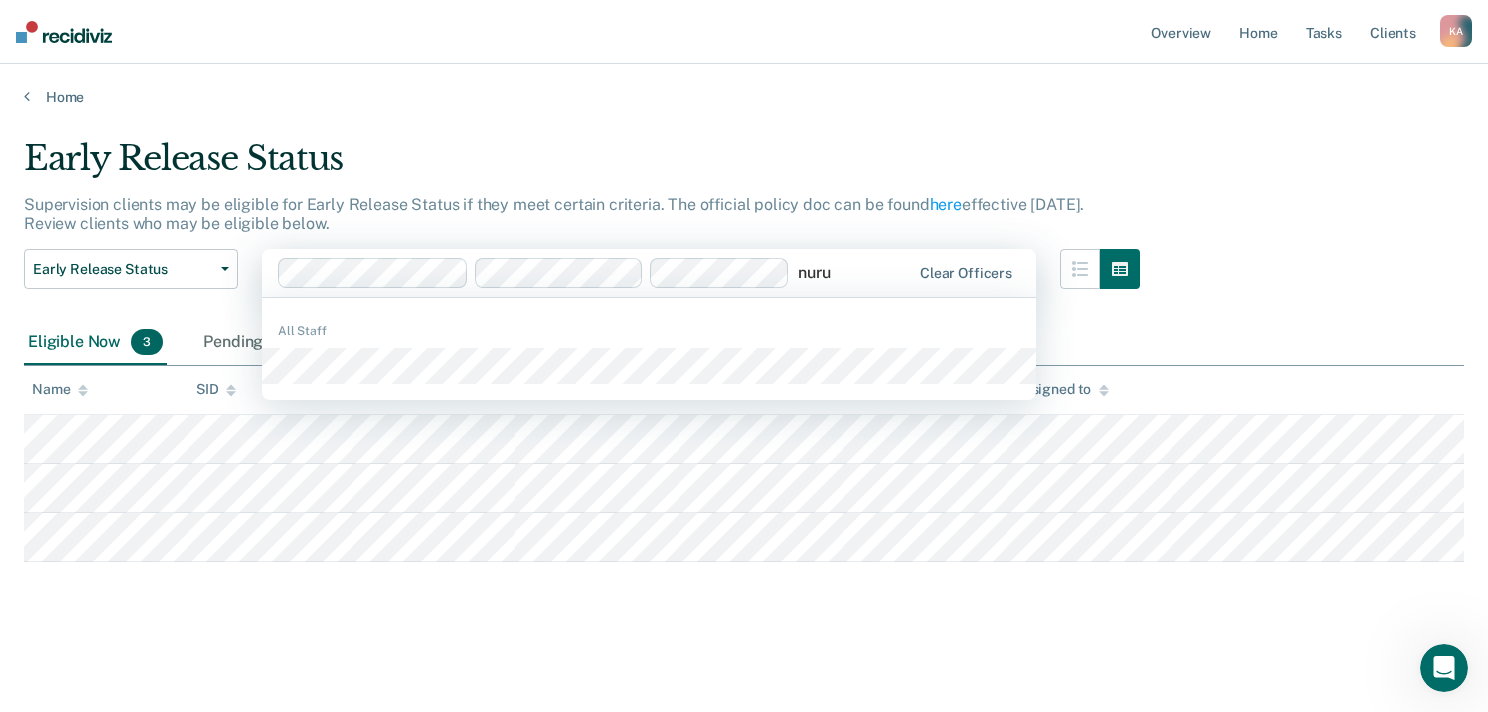 type on "nurud" 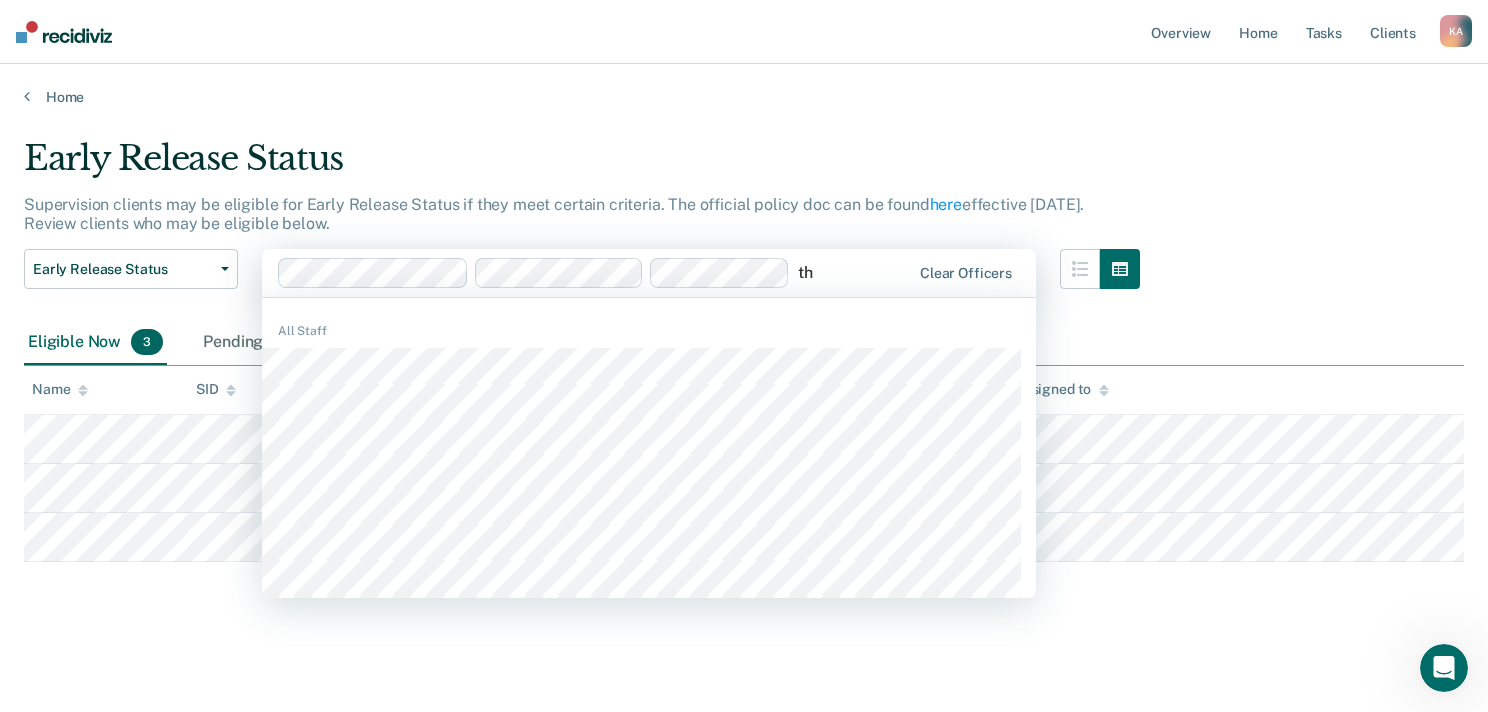 type on "t" 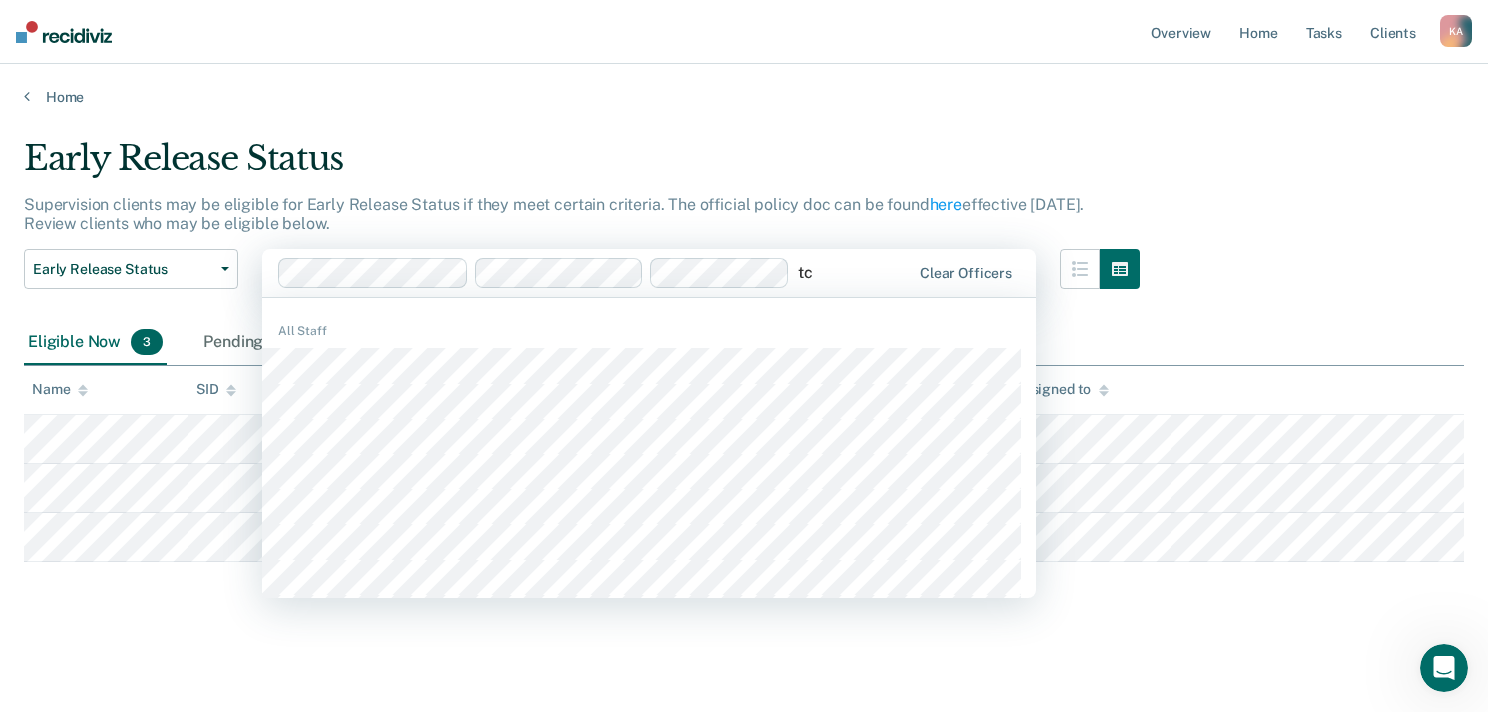 type on "t" 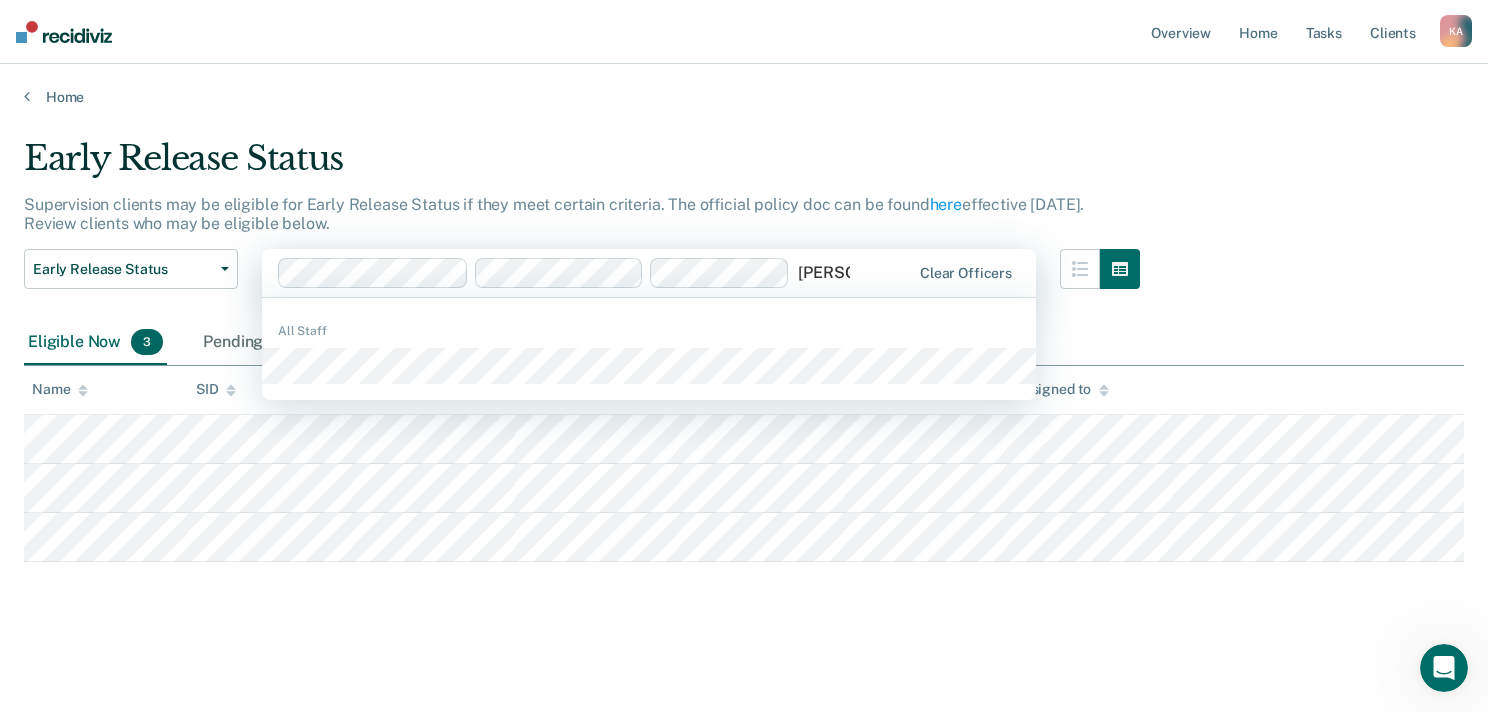 type on "ronalde" 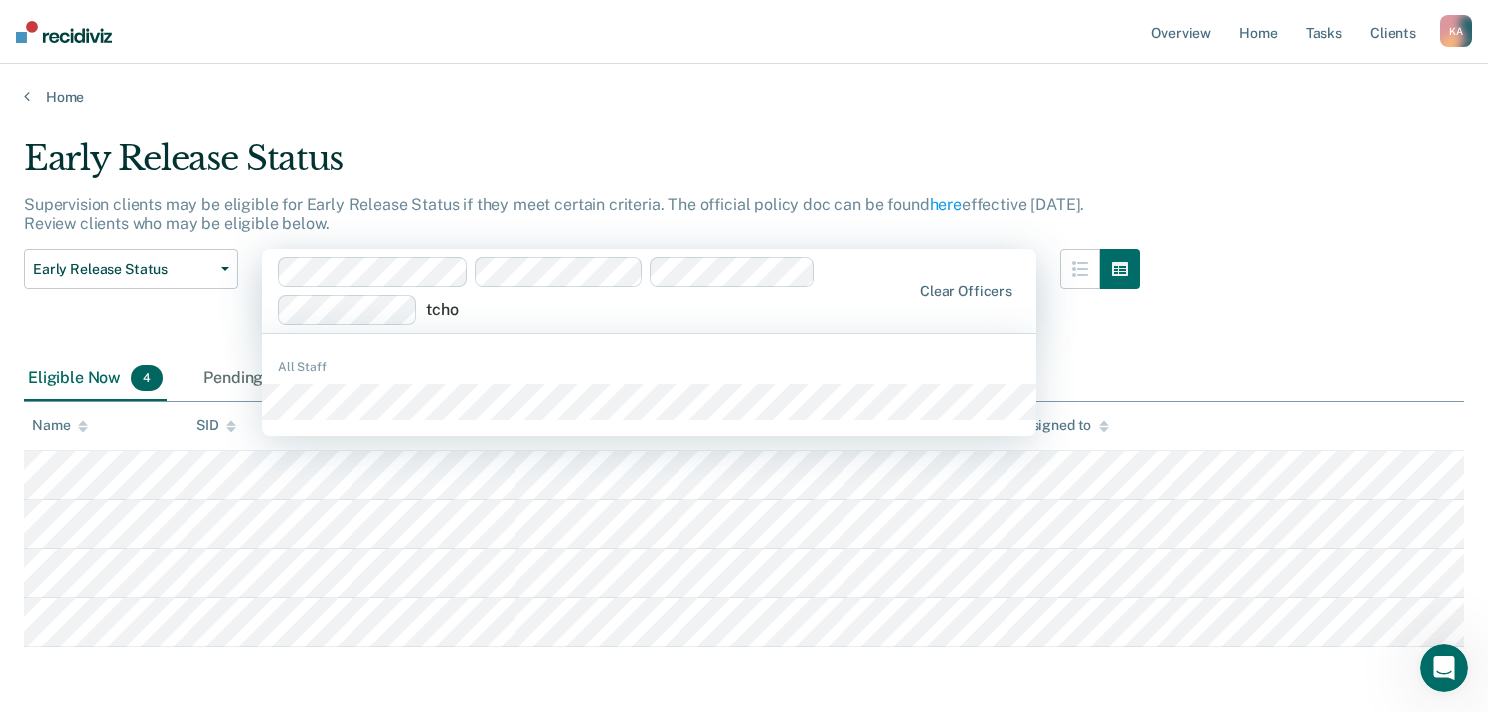 type on "tchou" 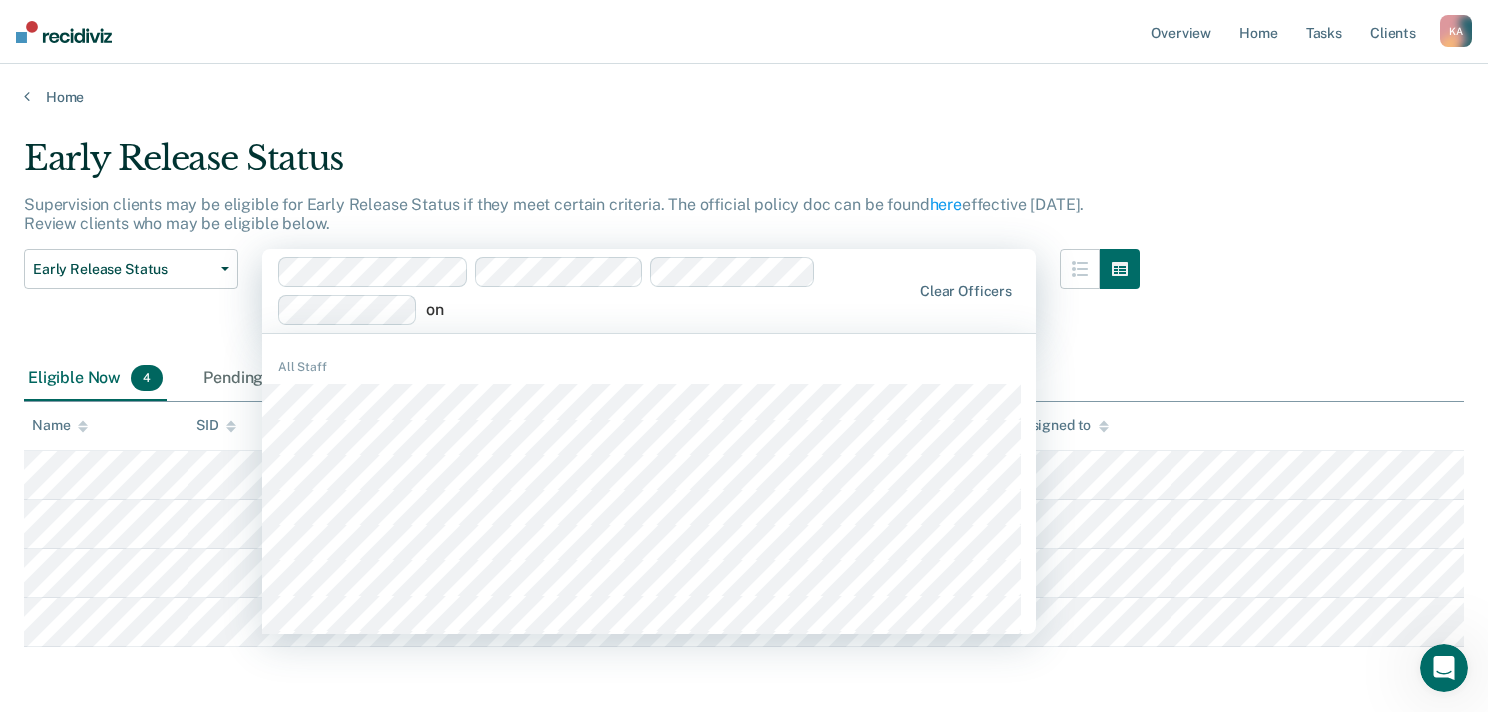 type on "onu" 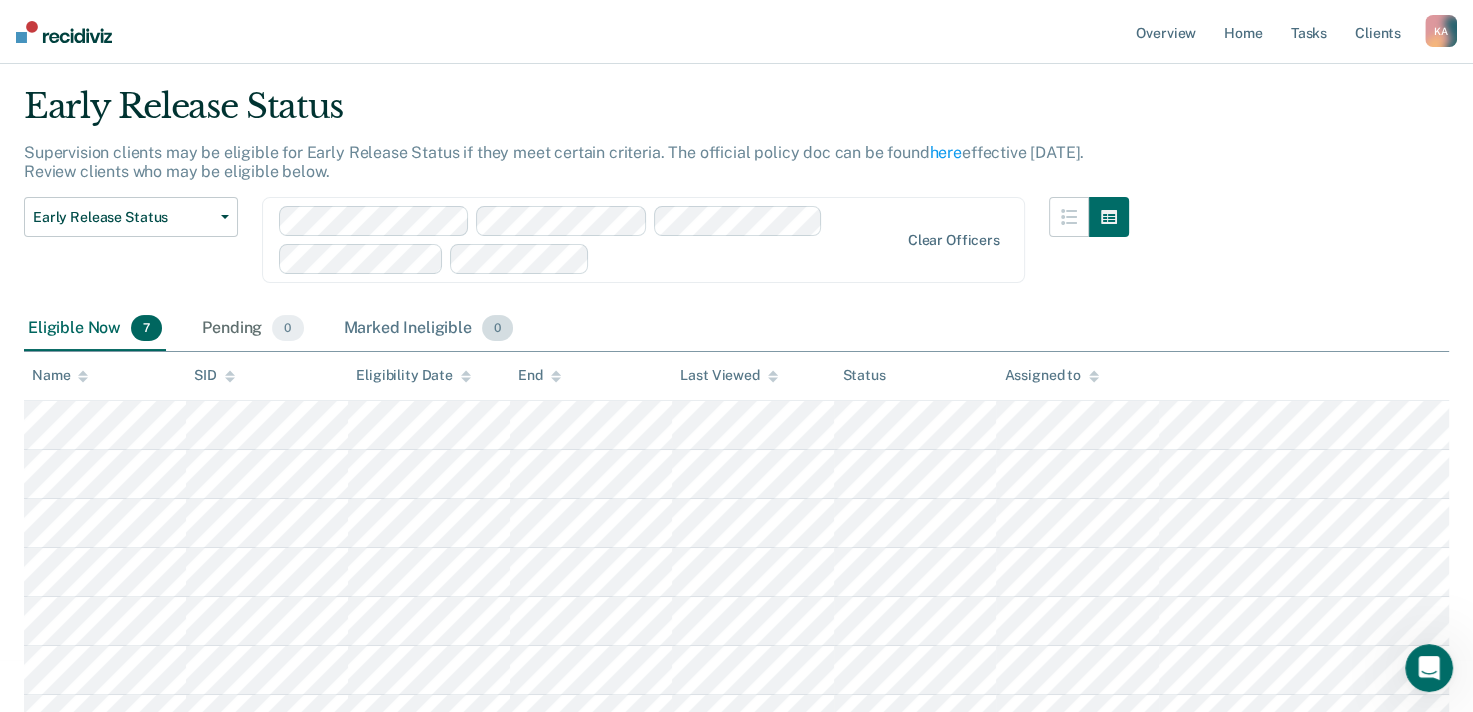 scroll, scrollTop: 81, scrollLeft: 0, axis: vertical 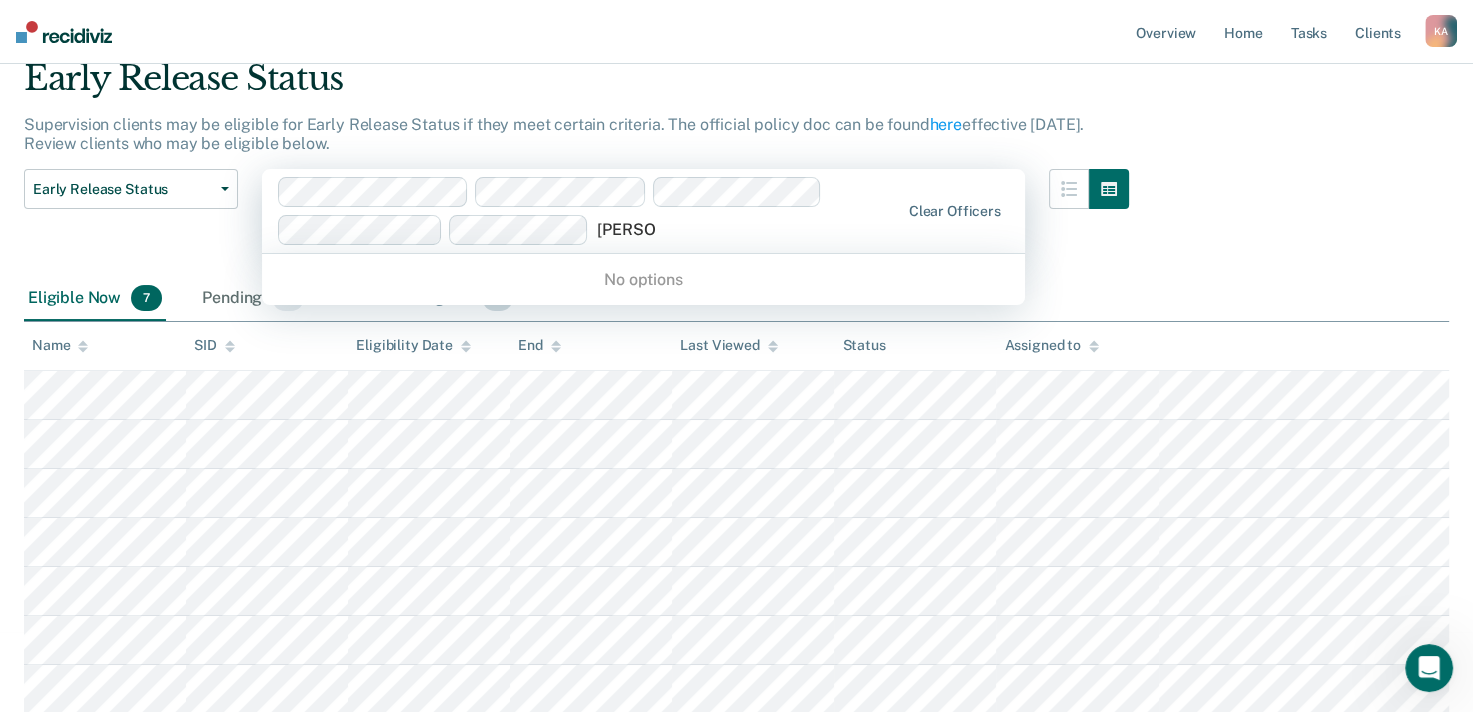 type on "[PERSON_NAME]" 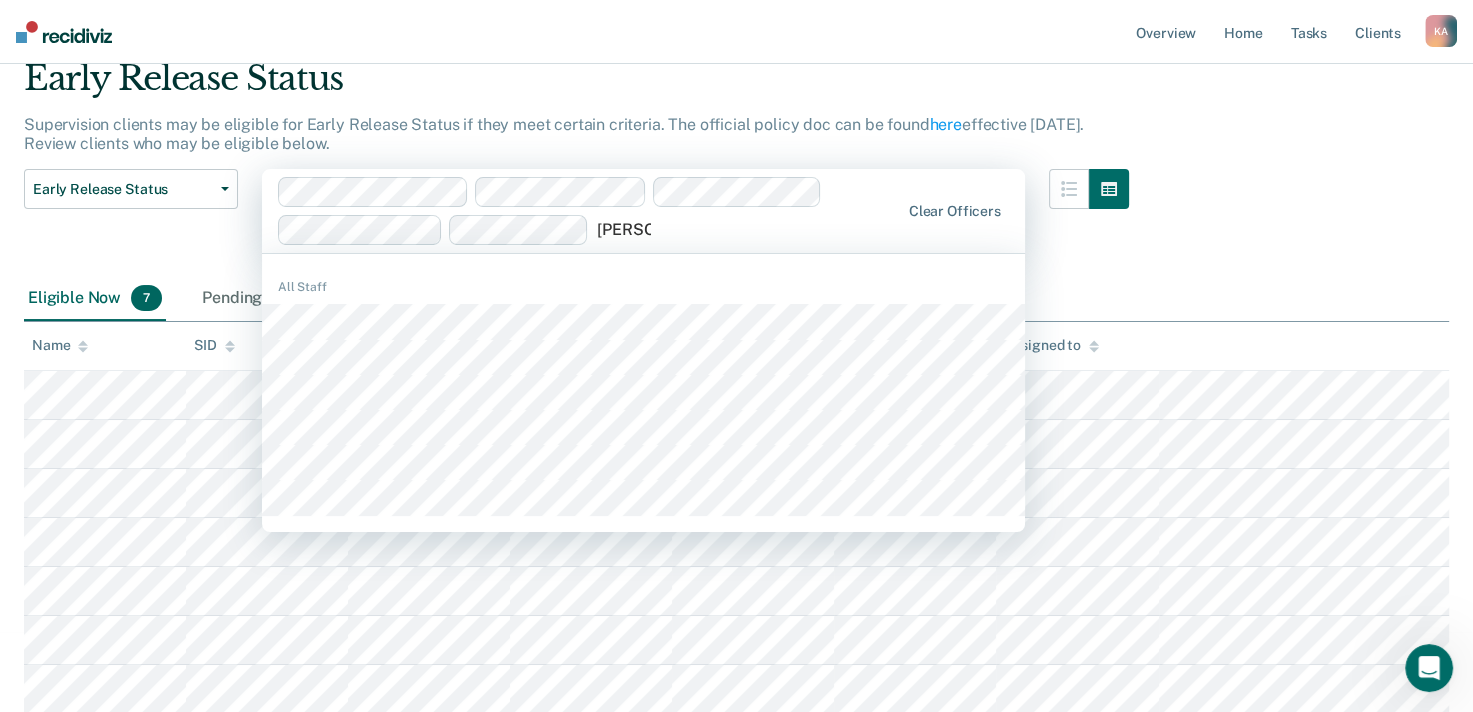 type 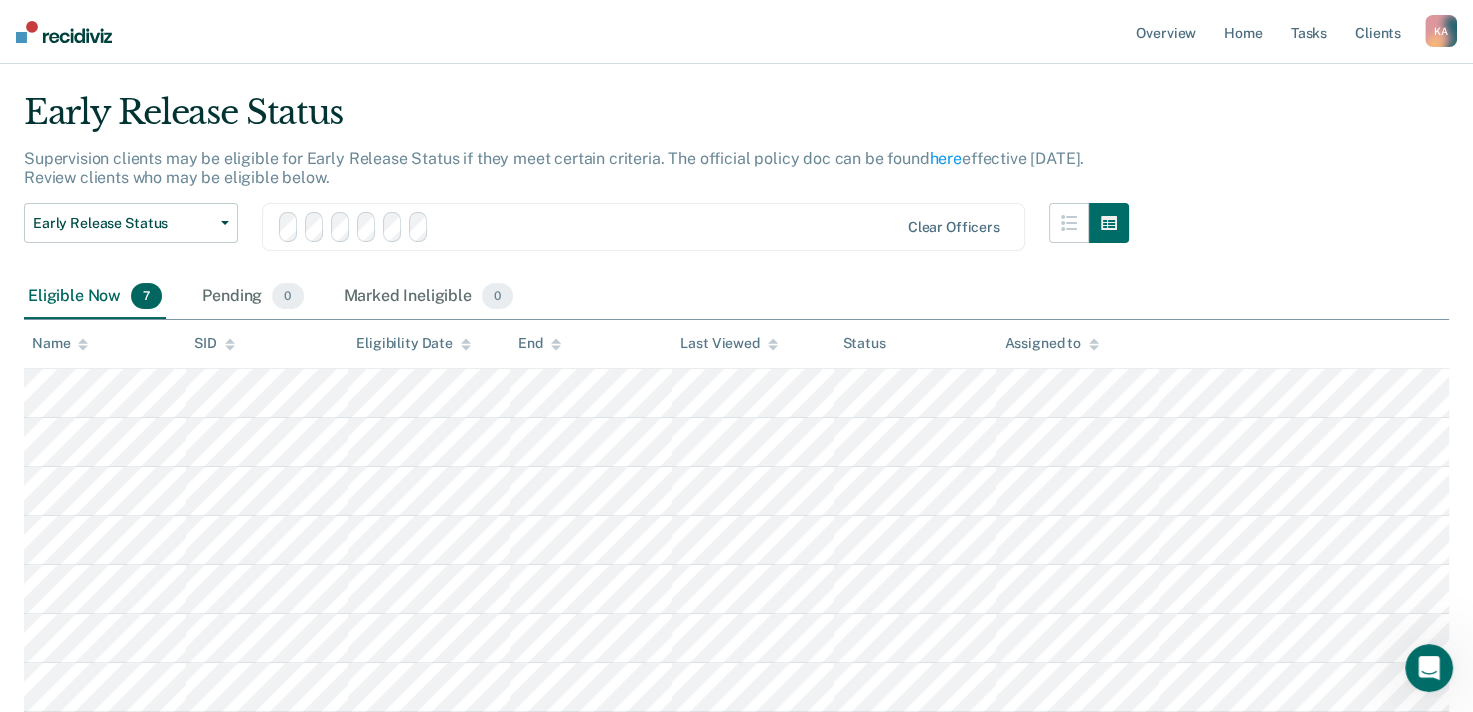 scroll, scrollTop: 81, scrollLeft: 0, axis: vertical 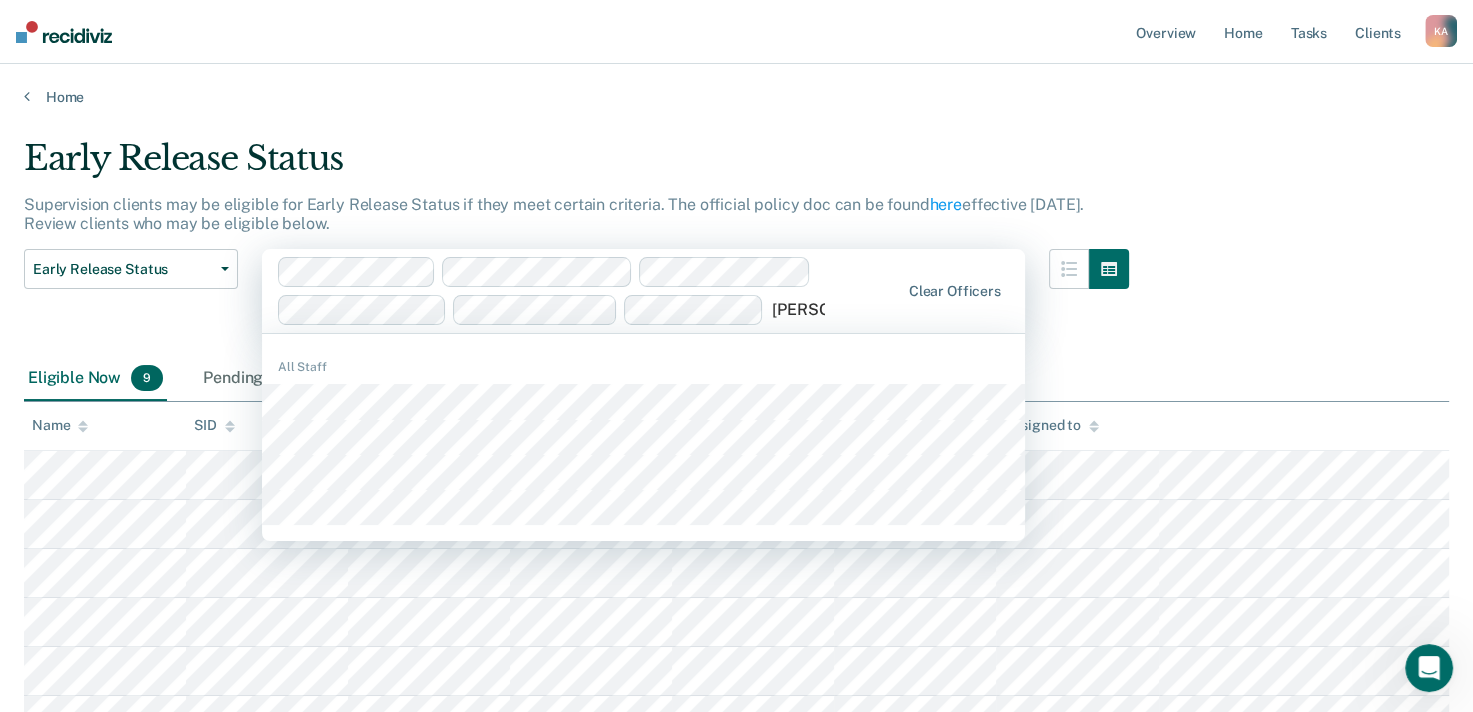 type on "[PERSON_NAME] a" 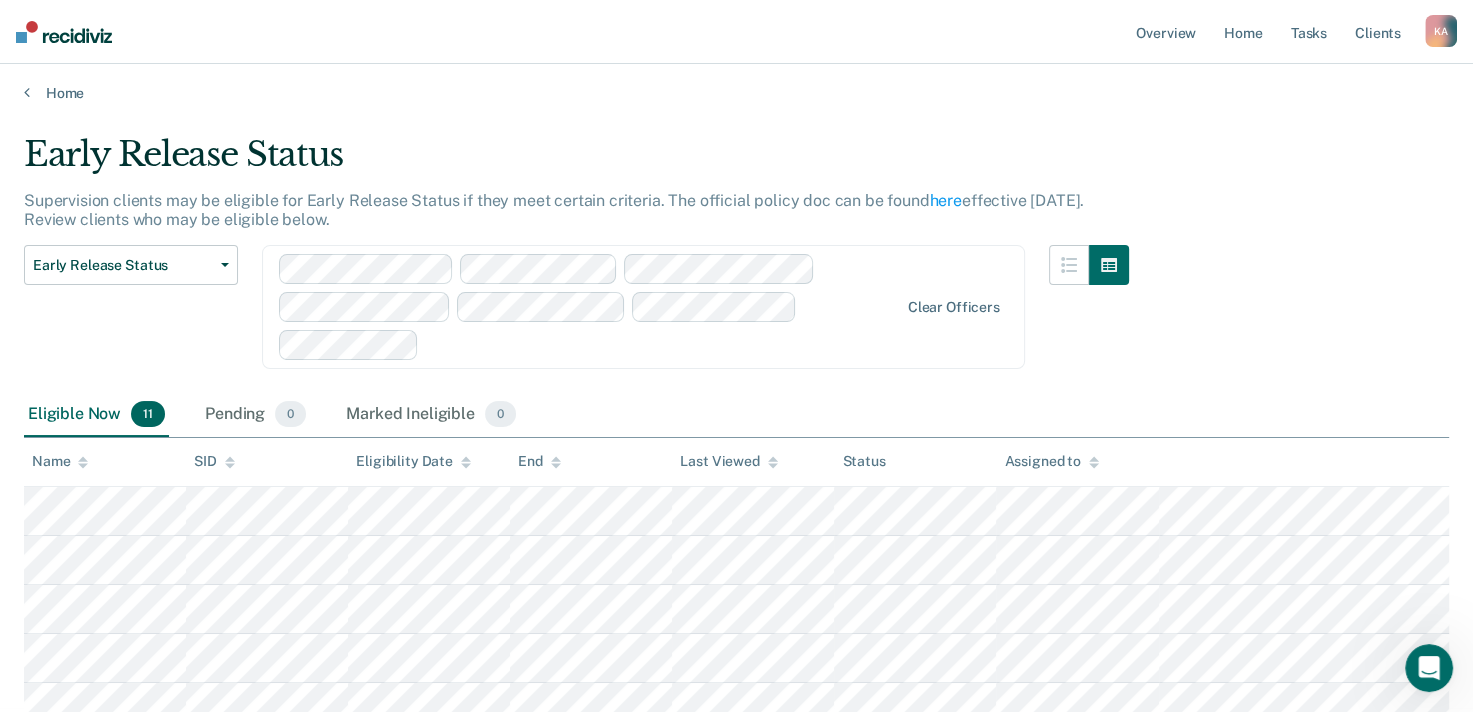 scroll, scrollTop: 0, scrollLeft: 0, axis: both 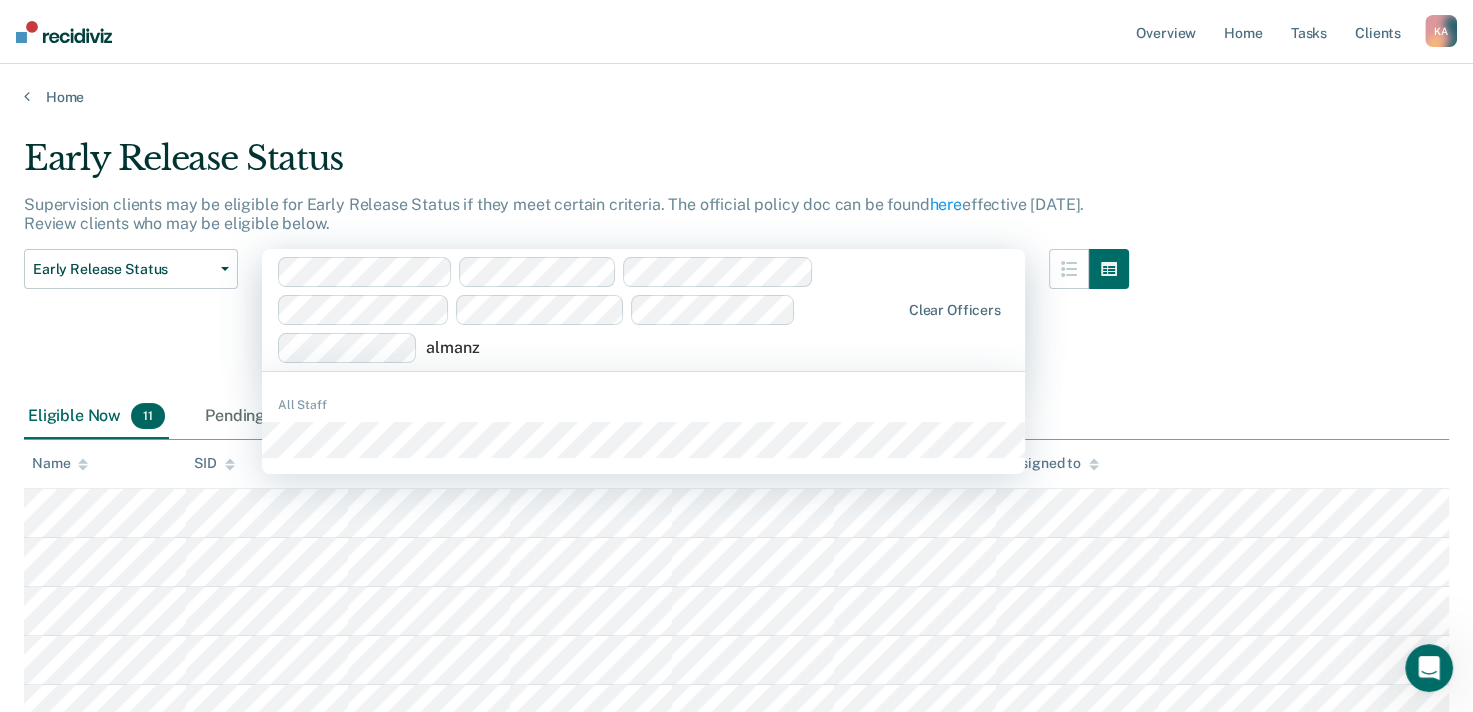 type on "[PERSON_NAME]" 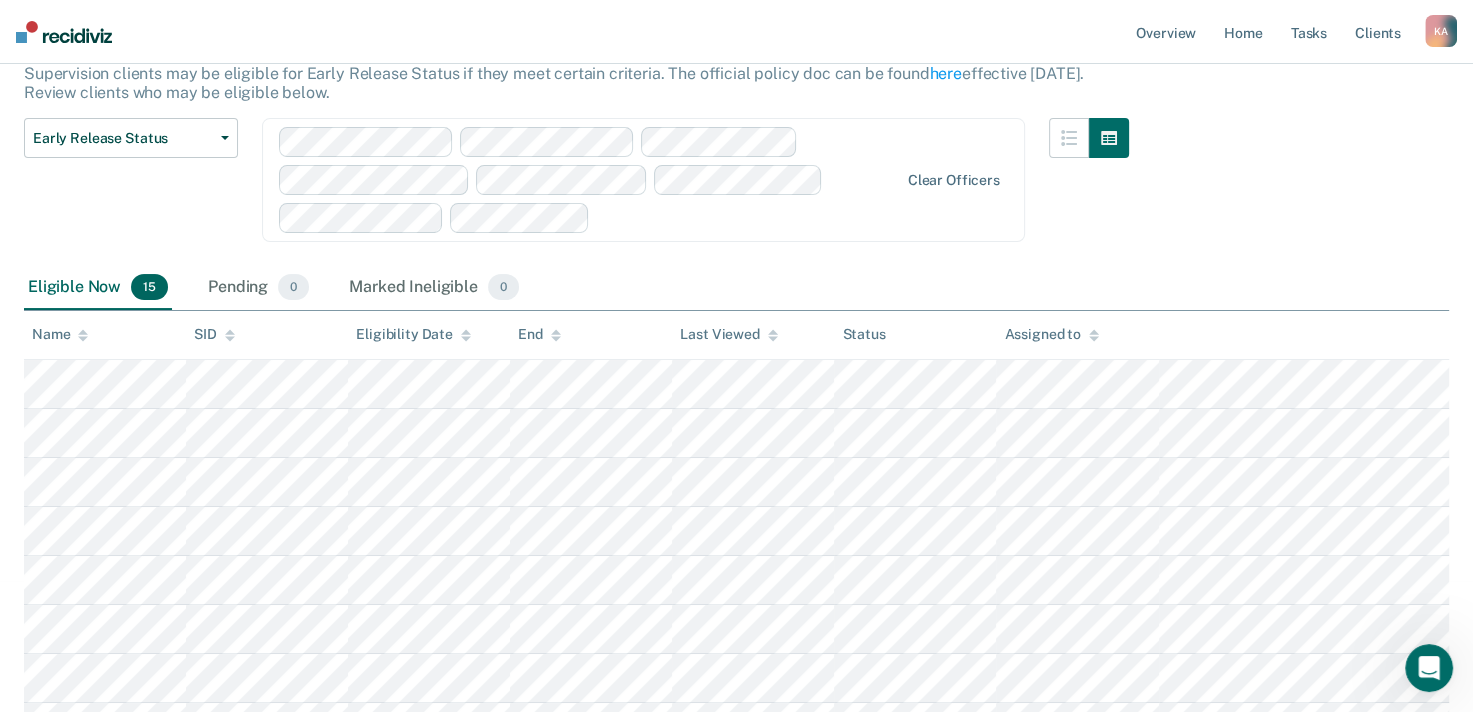 scroll, scrollTop: 12, scrollLeft: 0, axis: vertical 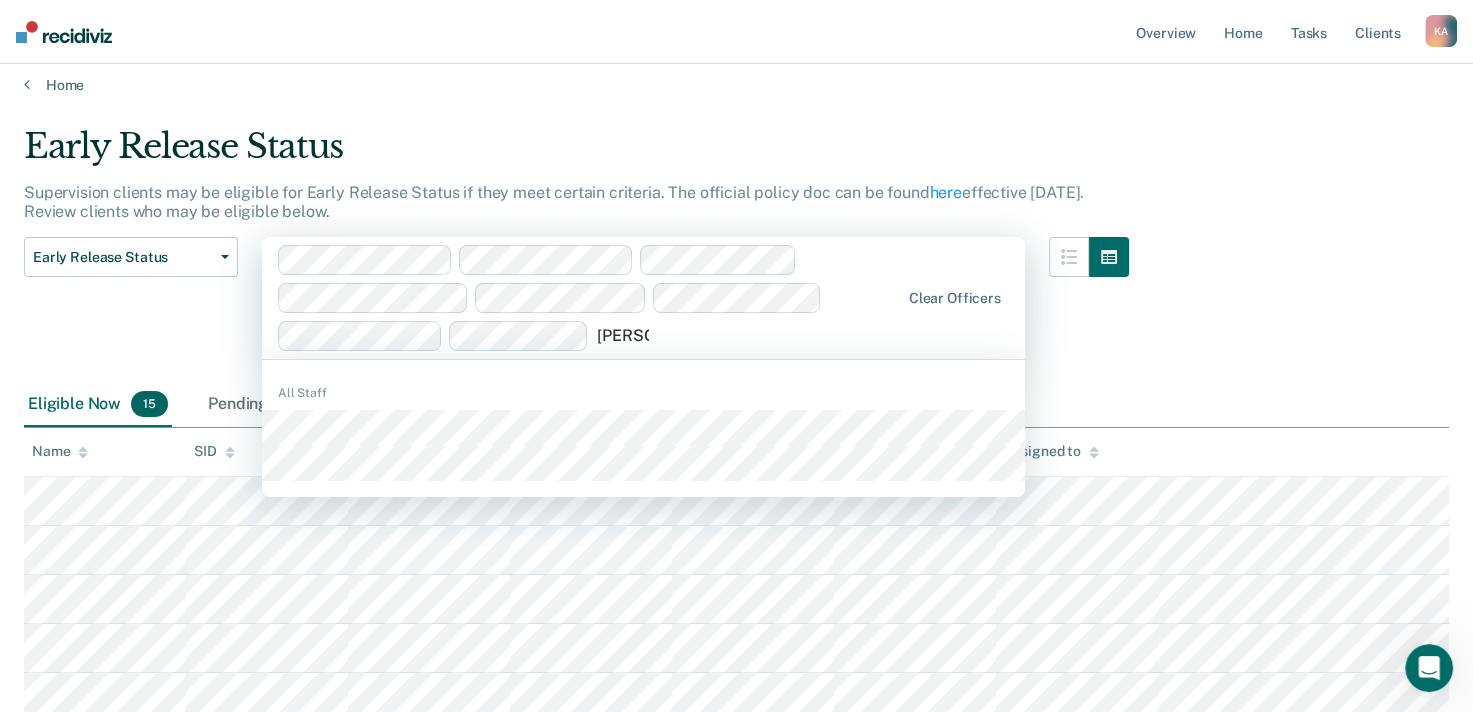 type on "espinoz" 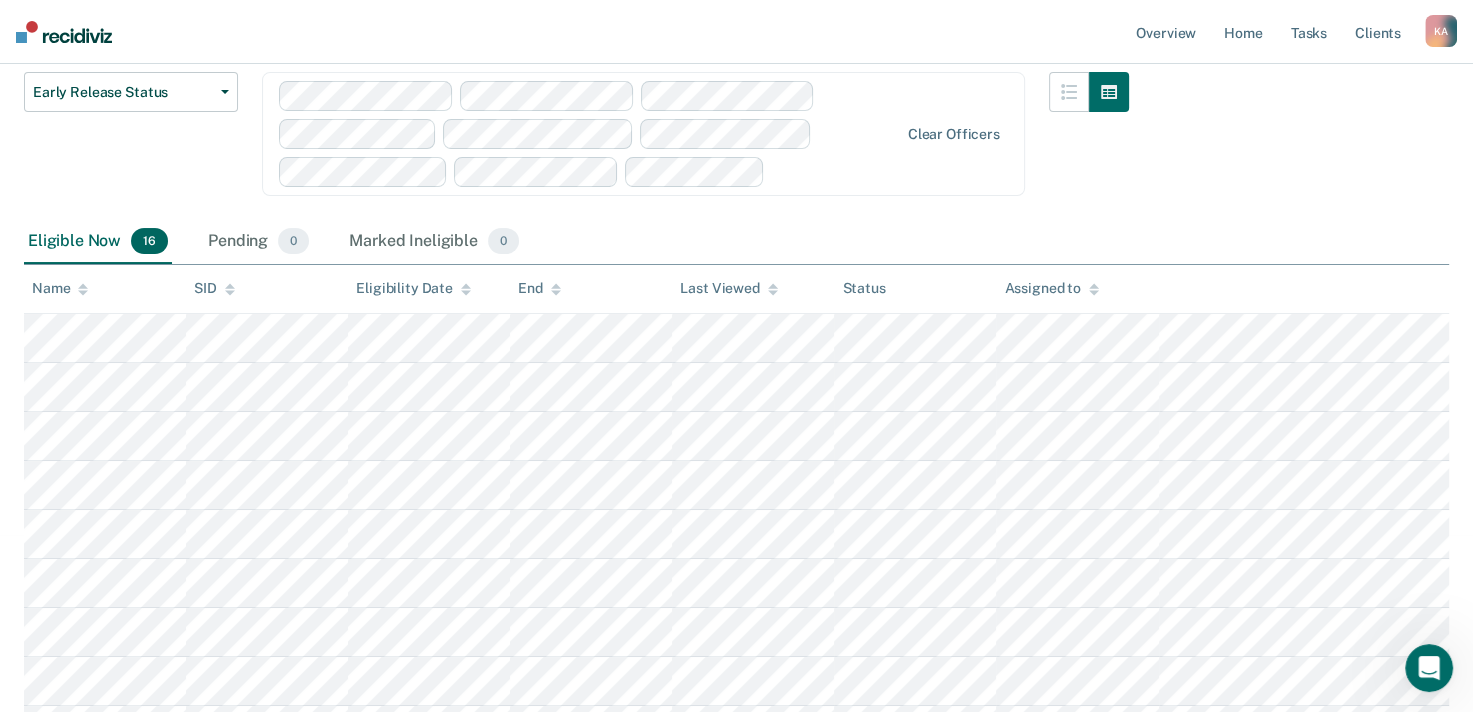 scroll, scrollTop: 0, scrollLeft: 0, axis: both 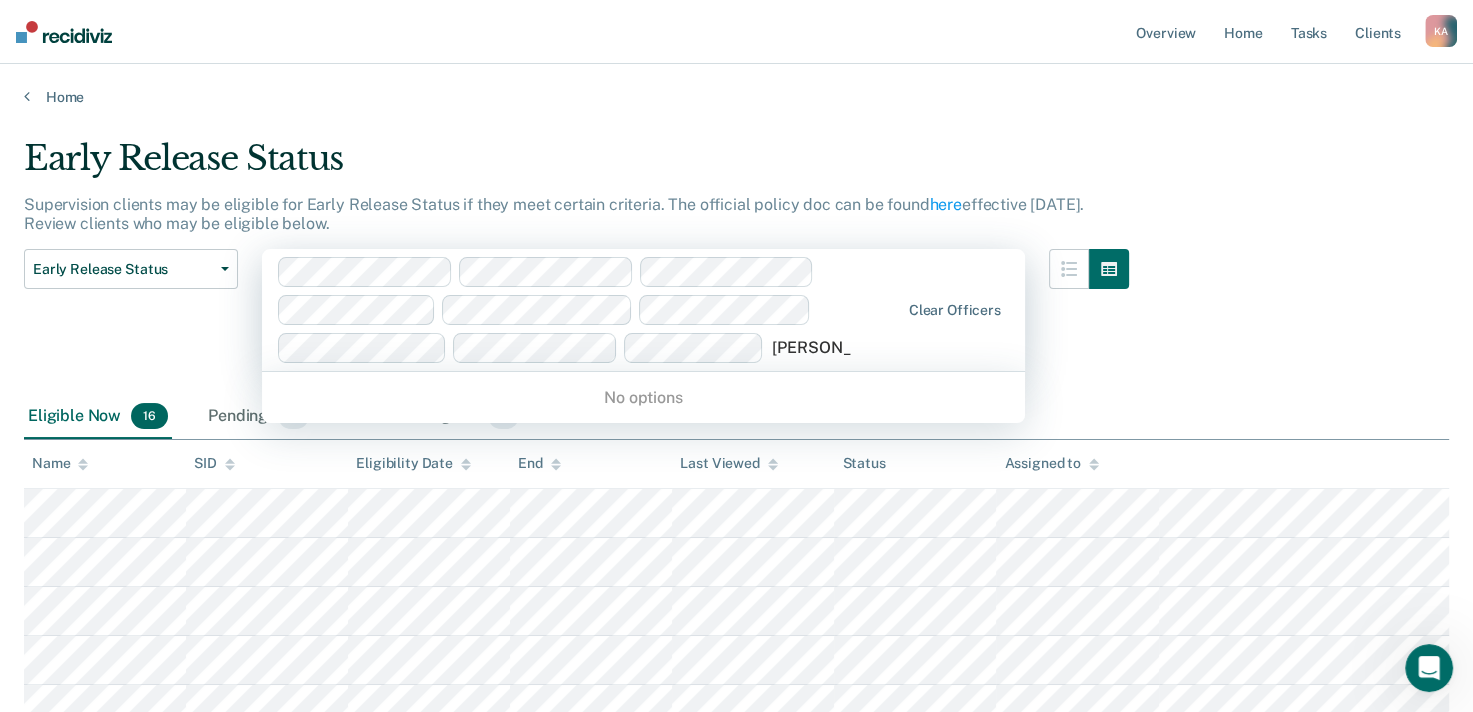 type on "[PERSON_NAME]" 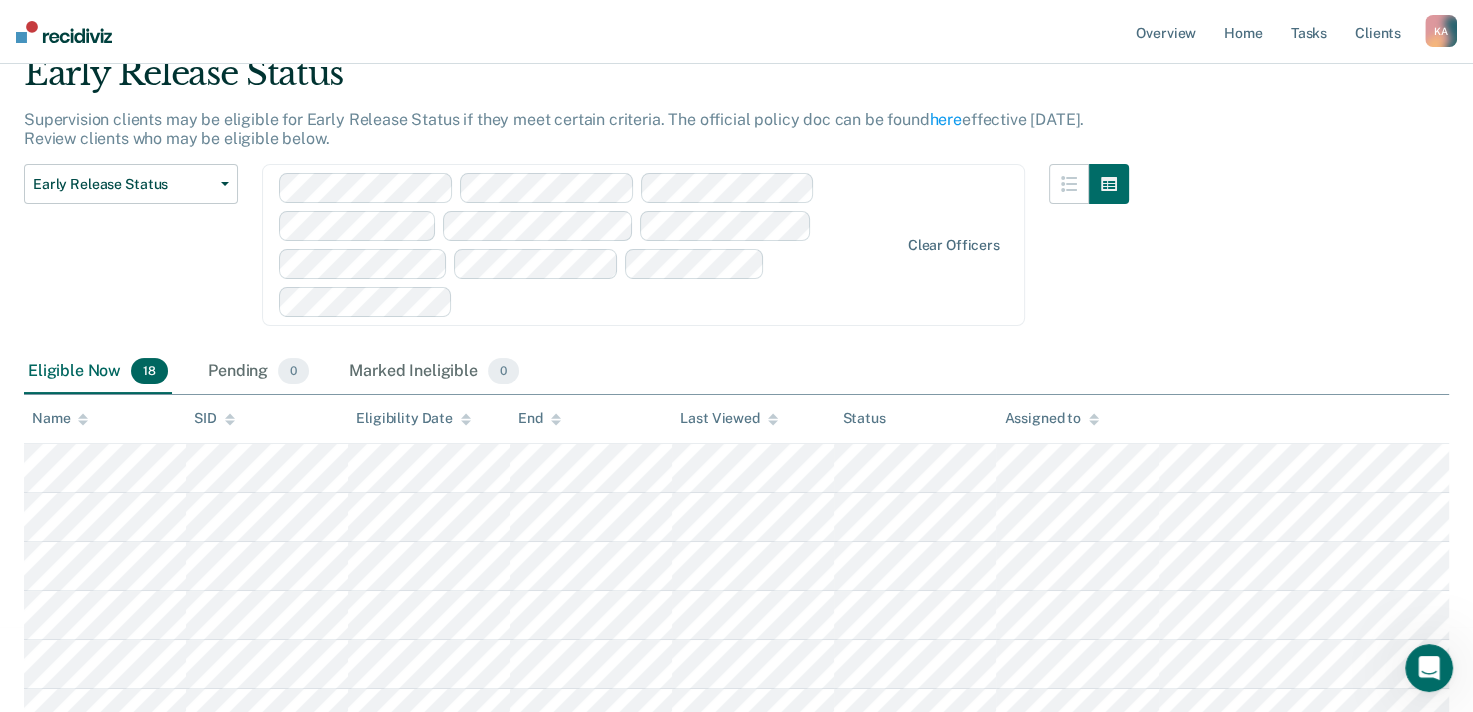 scroll, scrollTop: 0, scrollLeft: 0, axis: both 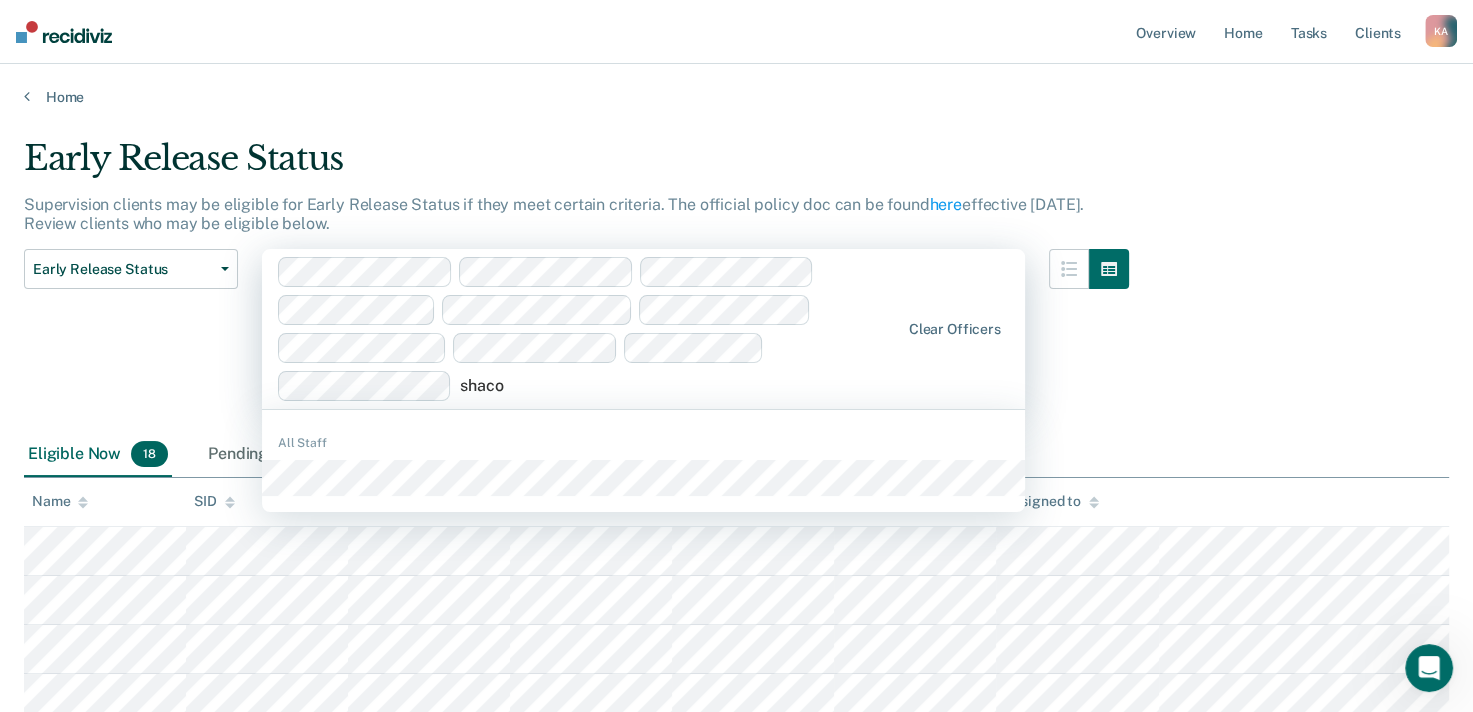 type on "shacor" 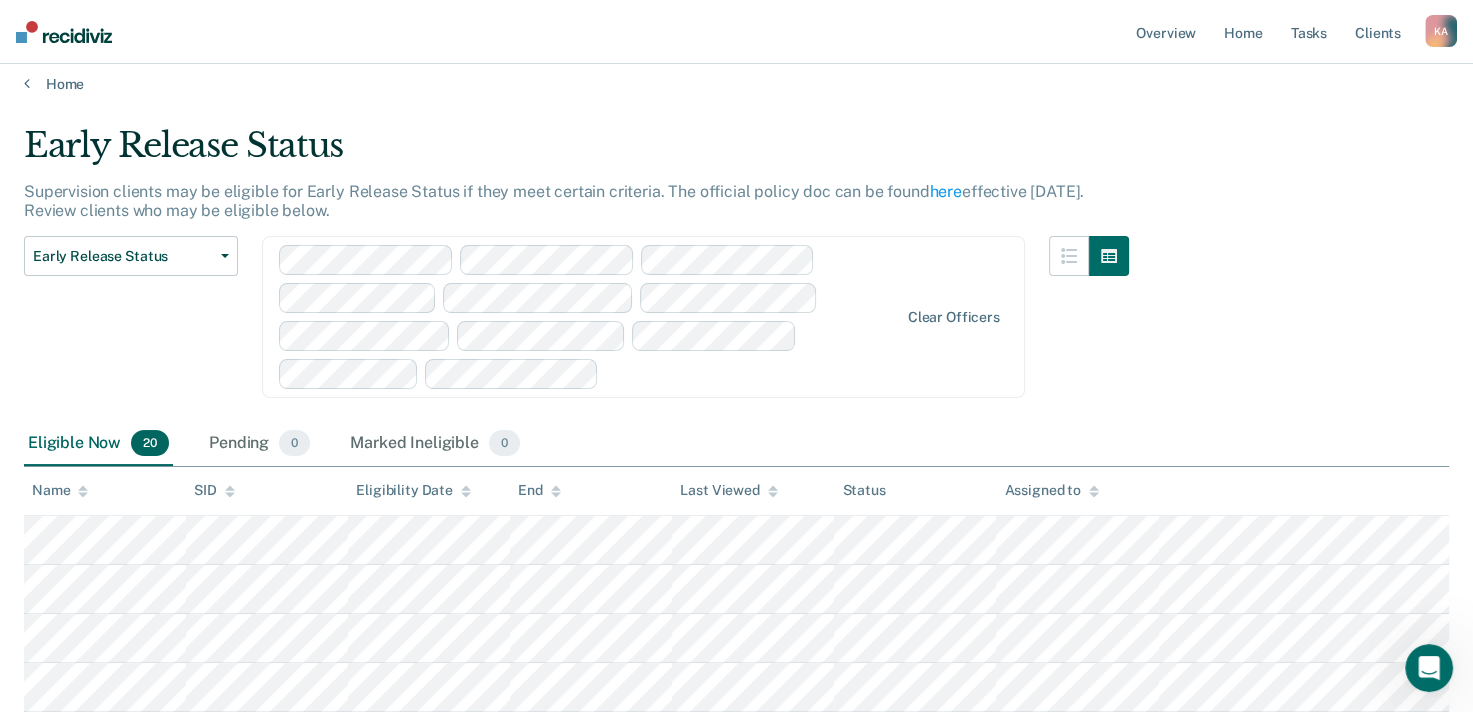 scroll, scrollTop: 0, scrollLeft: 0, axis: both 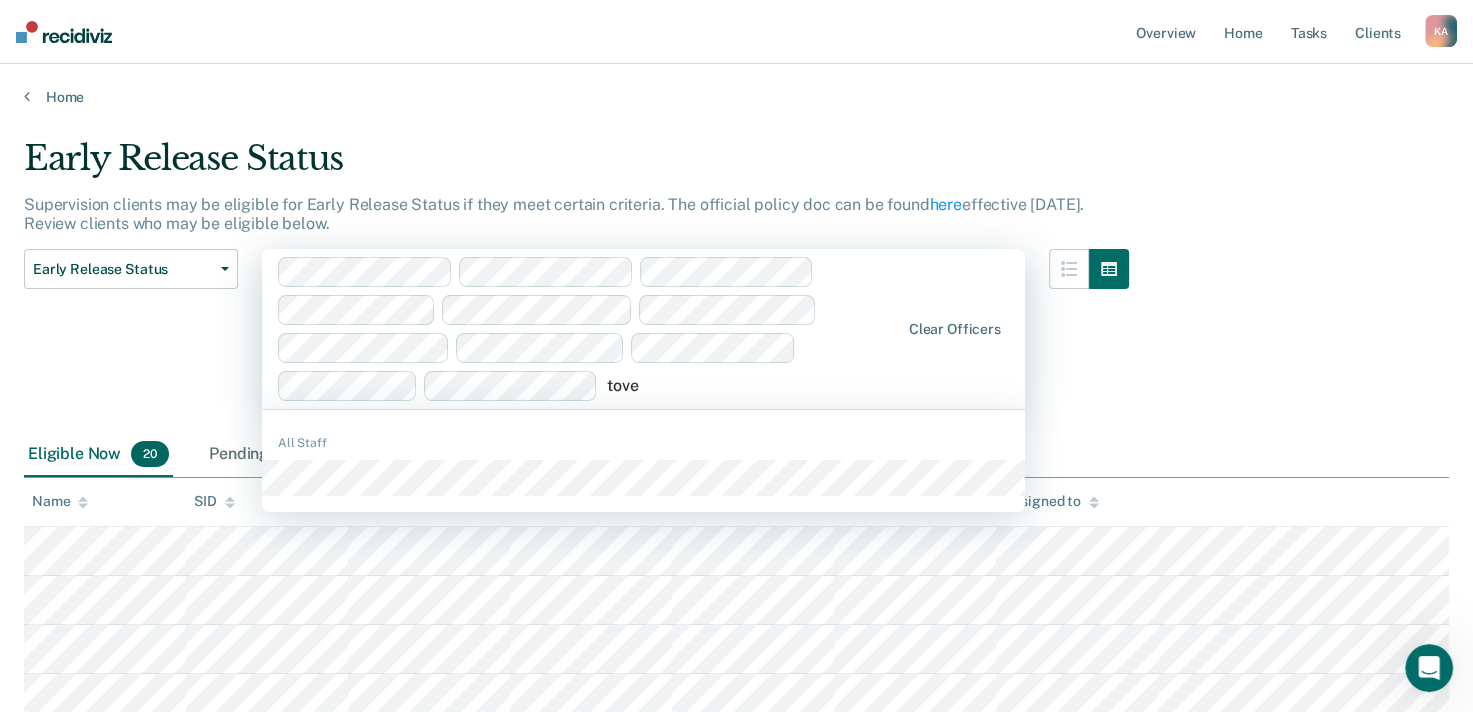 type on "tovez" 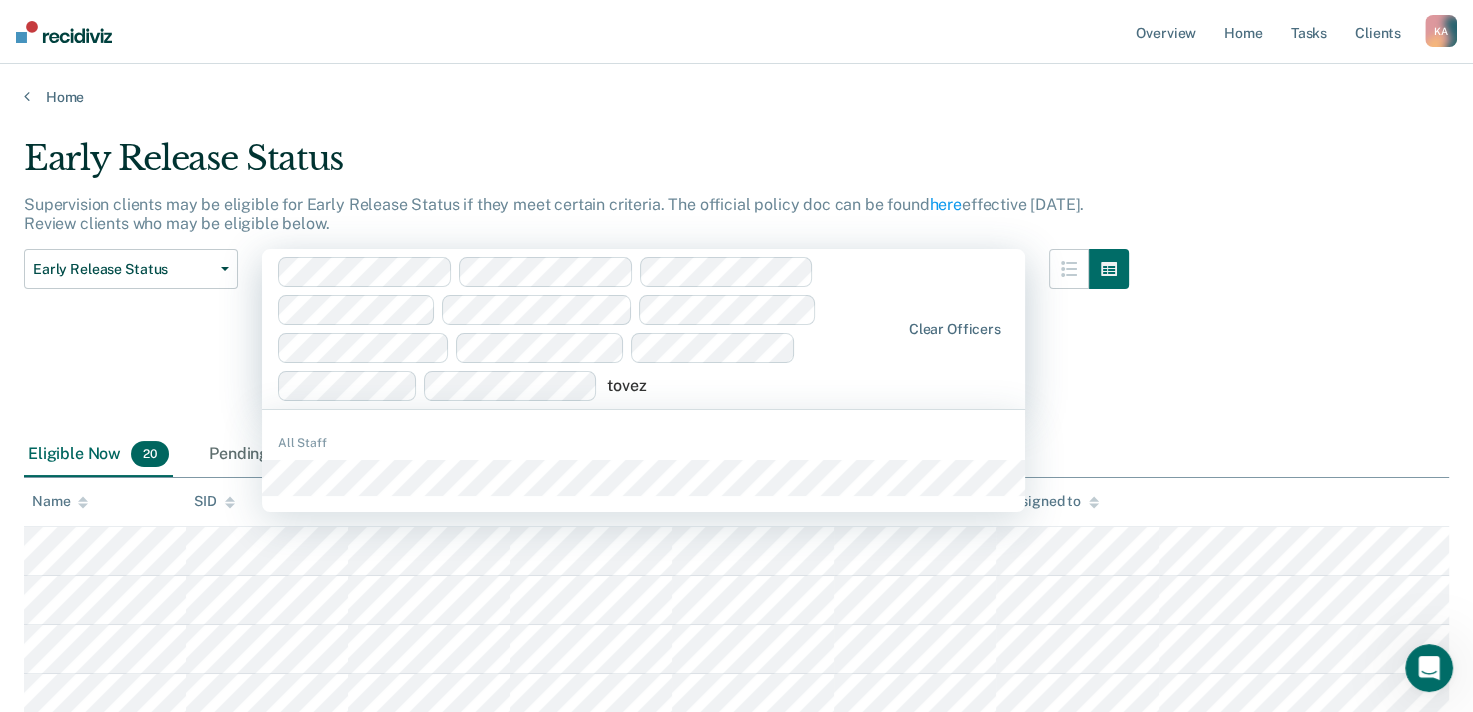type 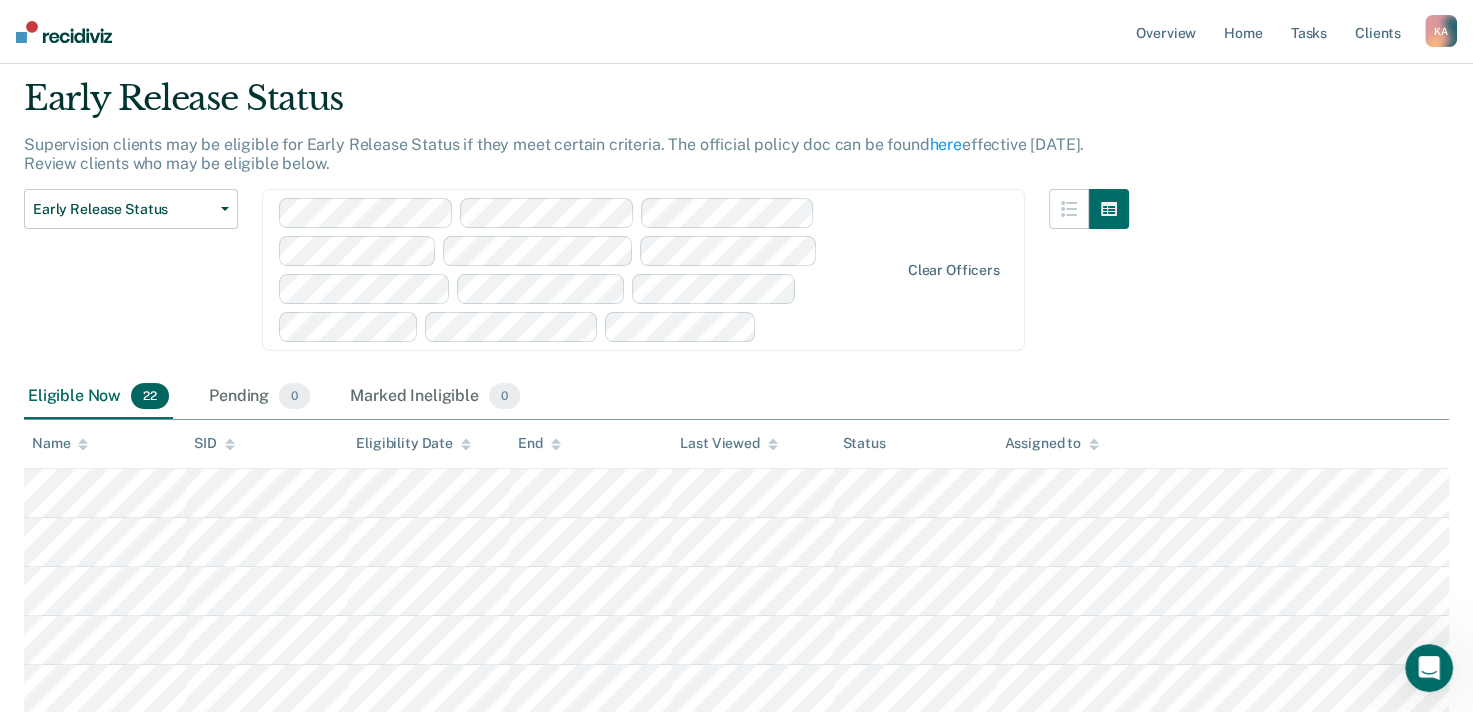 scroll, scrollTop: 0, scrollLeft: 0, axis: both 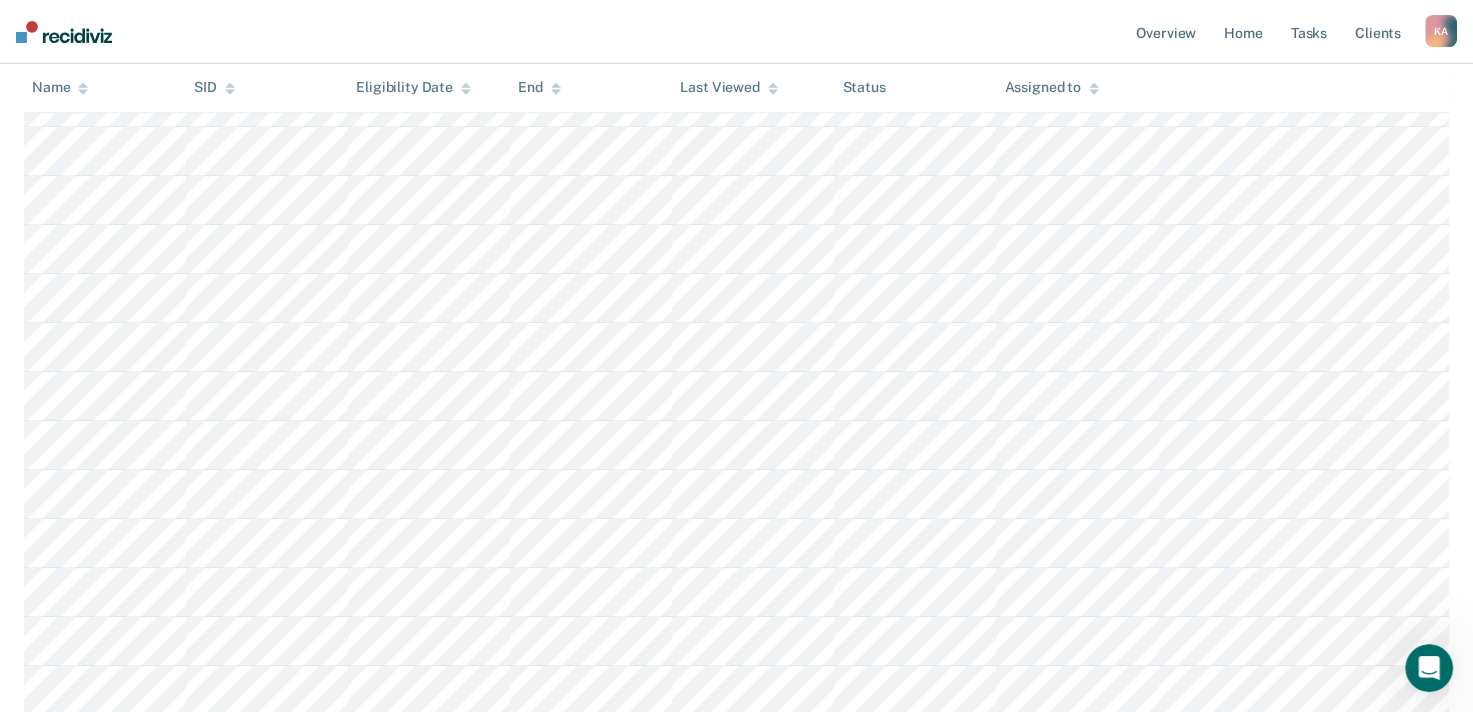 click on "Early Release Status   Supervision clients may be eligible for Early Release Status if they meet certain criteria. The official policy doc can be found  here  effective [DATE]. Review clients who may be eligible below. Early Release Status Early Release Status Annual Report Status Clear   officers Eligible Now 22 Pending 0 Marked Ineligible 0
To pick up a draggable item, press the space bar.
While dragging, use the arrow keys to move the item.
Press space again to drop the item in its new position, or press escape to cancel.
Name SID Eligibility Date End Last Viewed Status Assigned to" at bounding box center [736, -542] 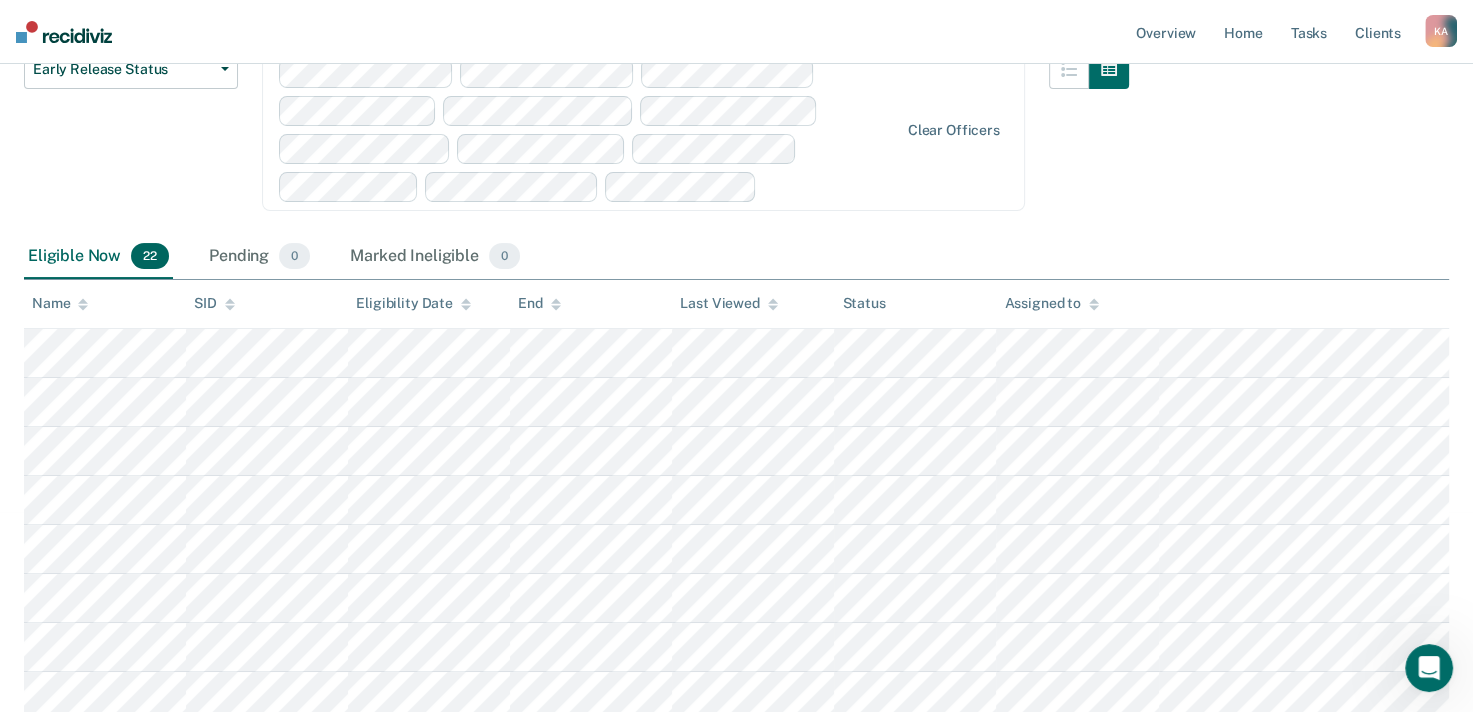 scroll, scrollTop: 400, scrollLeft: 0, axis: vertical 